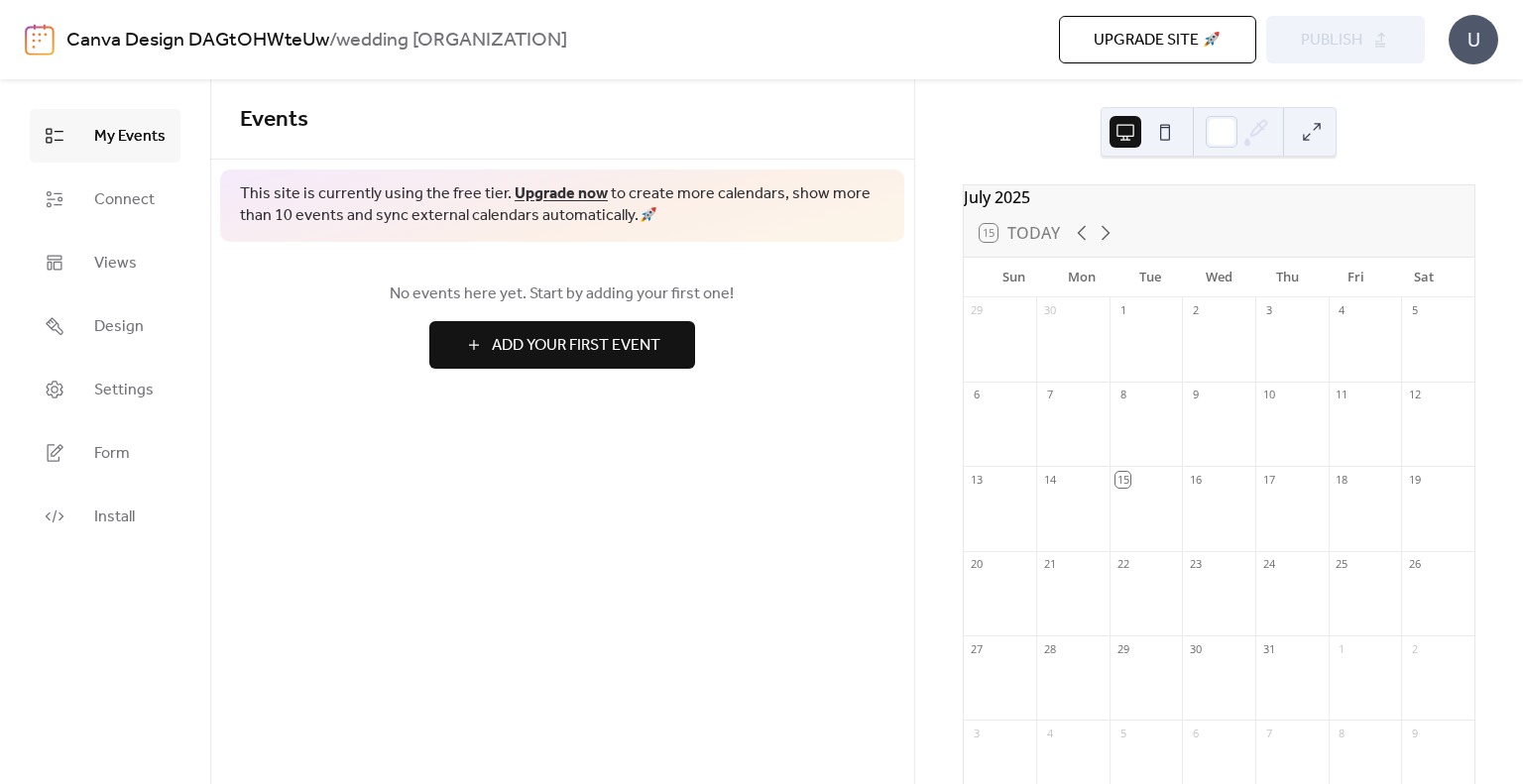 scroll, scrollTop: 0, scrollLeft: 0, axis: both 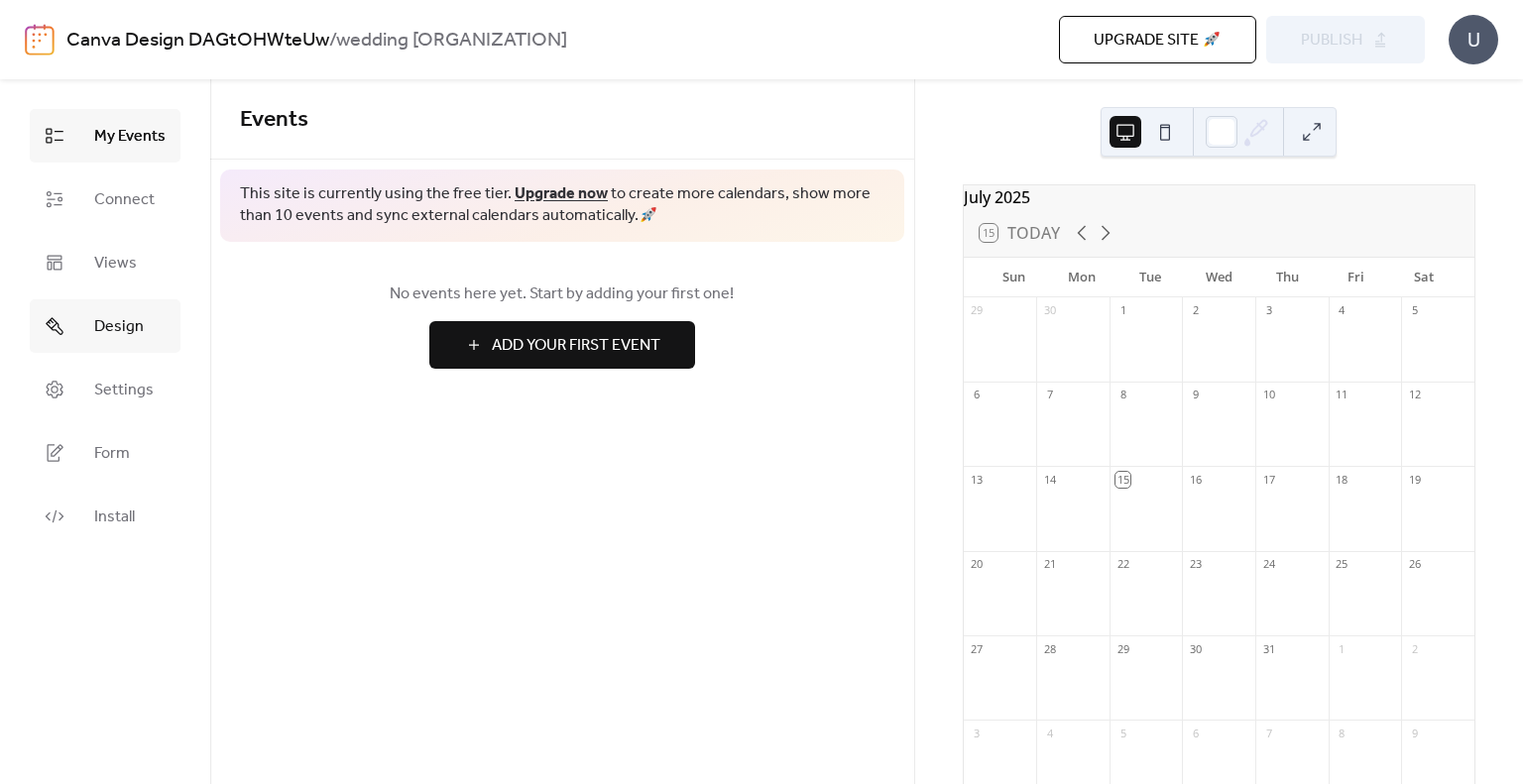 click on "Design" at bounding box center (119, 327) 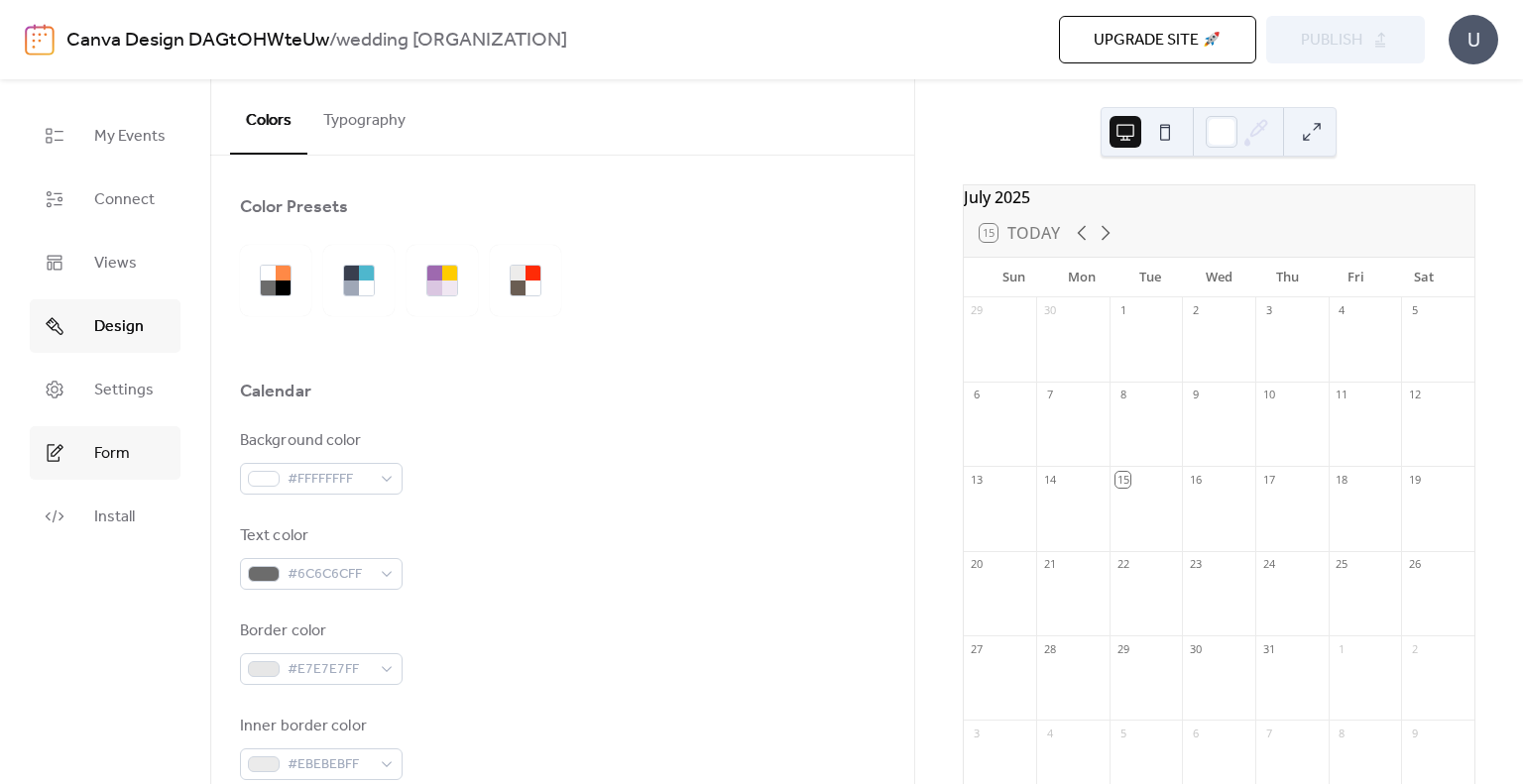 click on "Form" at bounding box center [112, 454] 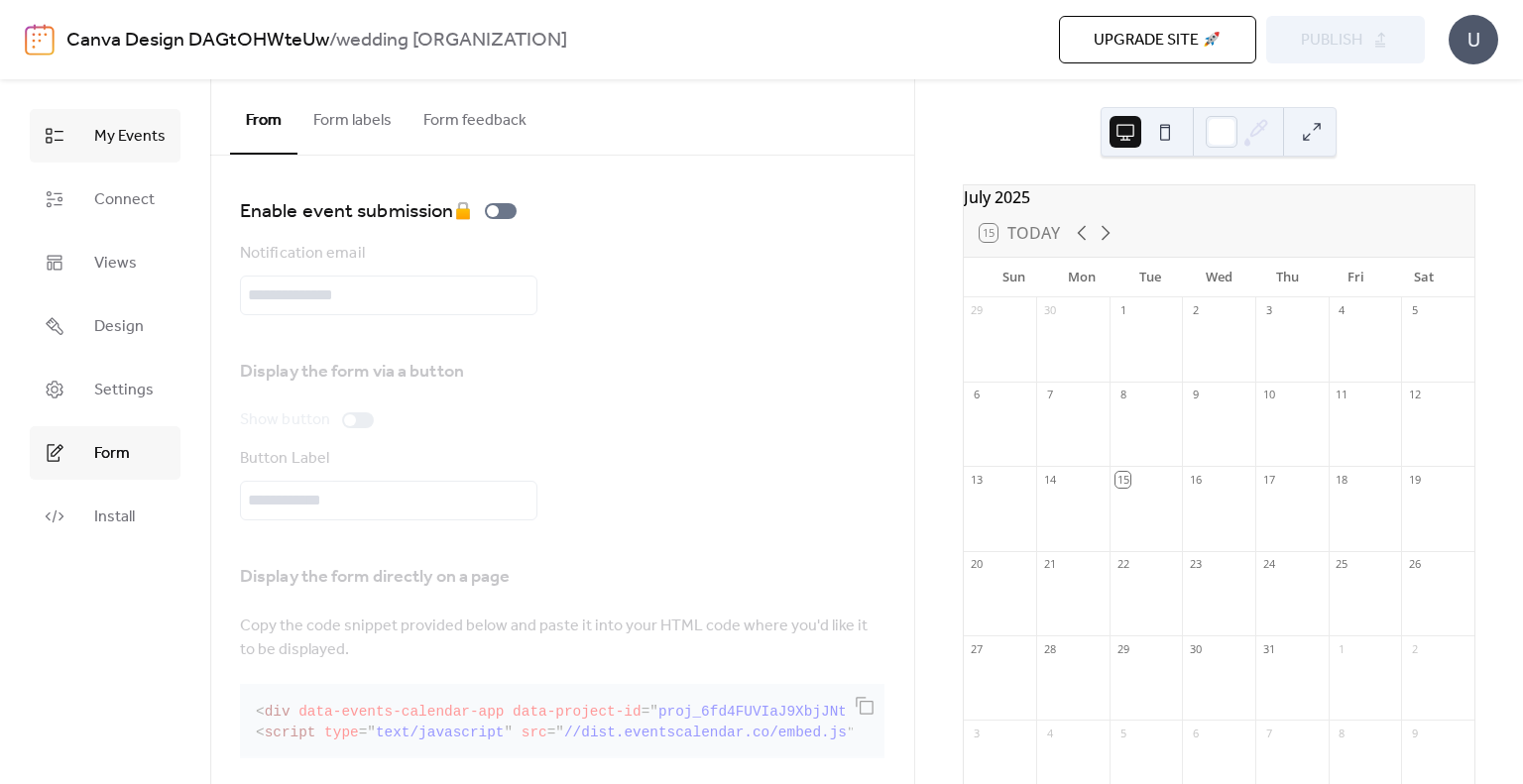 click on "My Events" at bounding box center (130, 137) 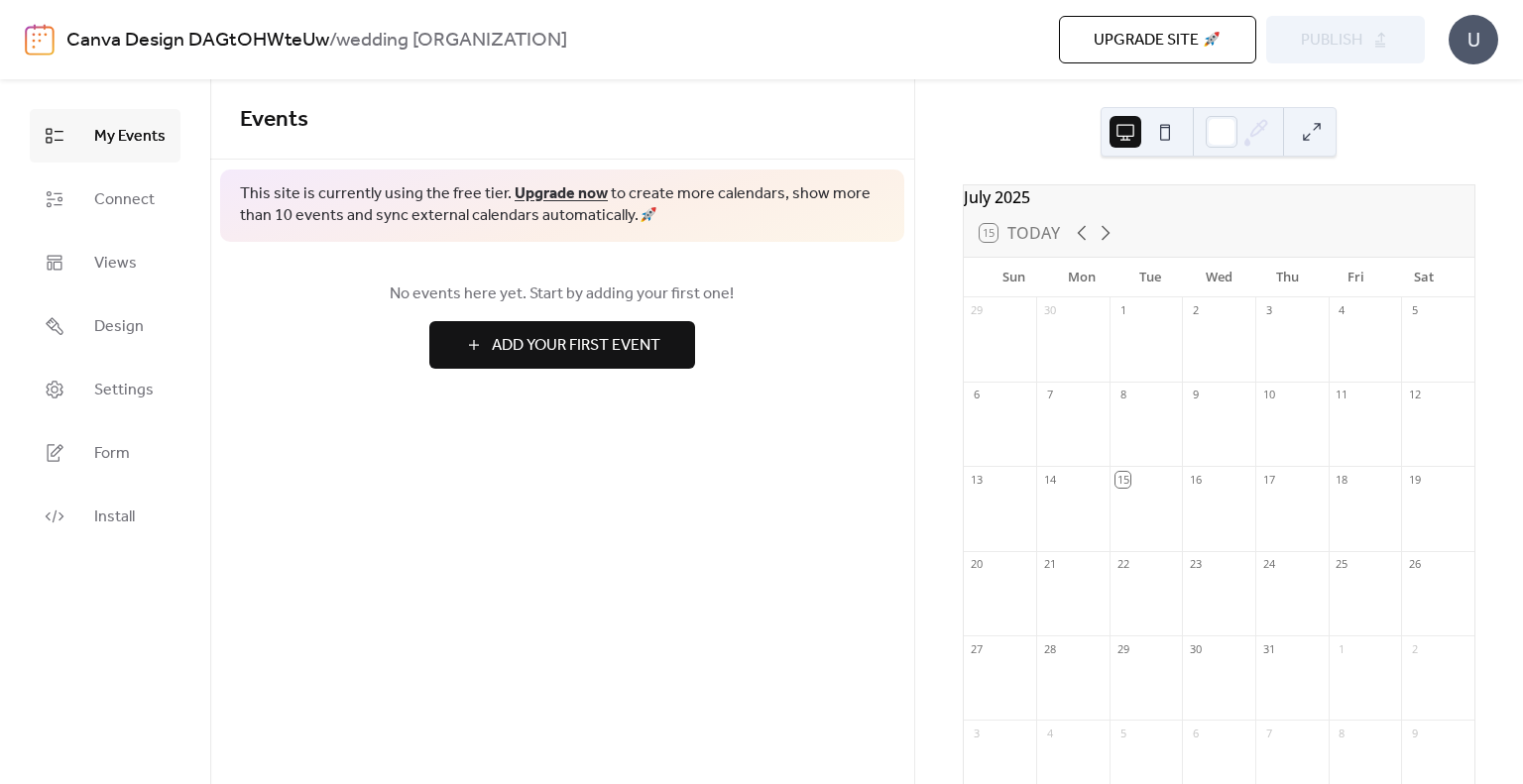 click on "Add Your First Event" at bounding box center [576, 346] 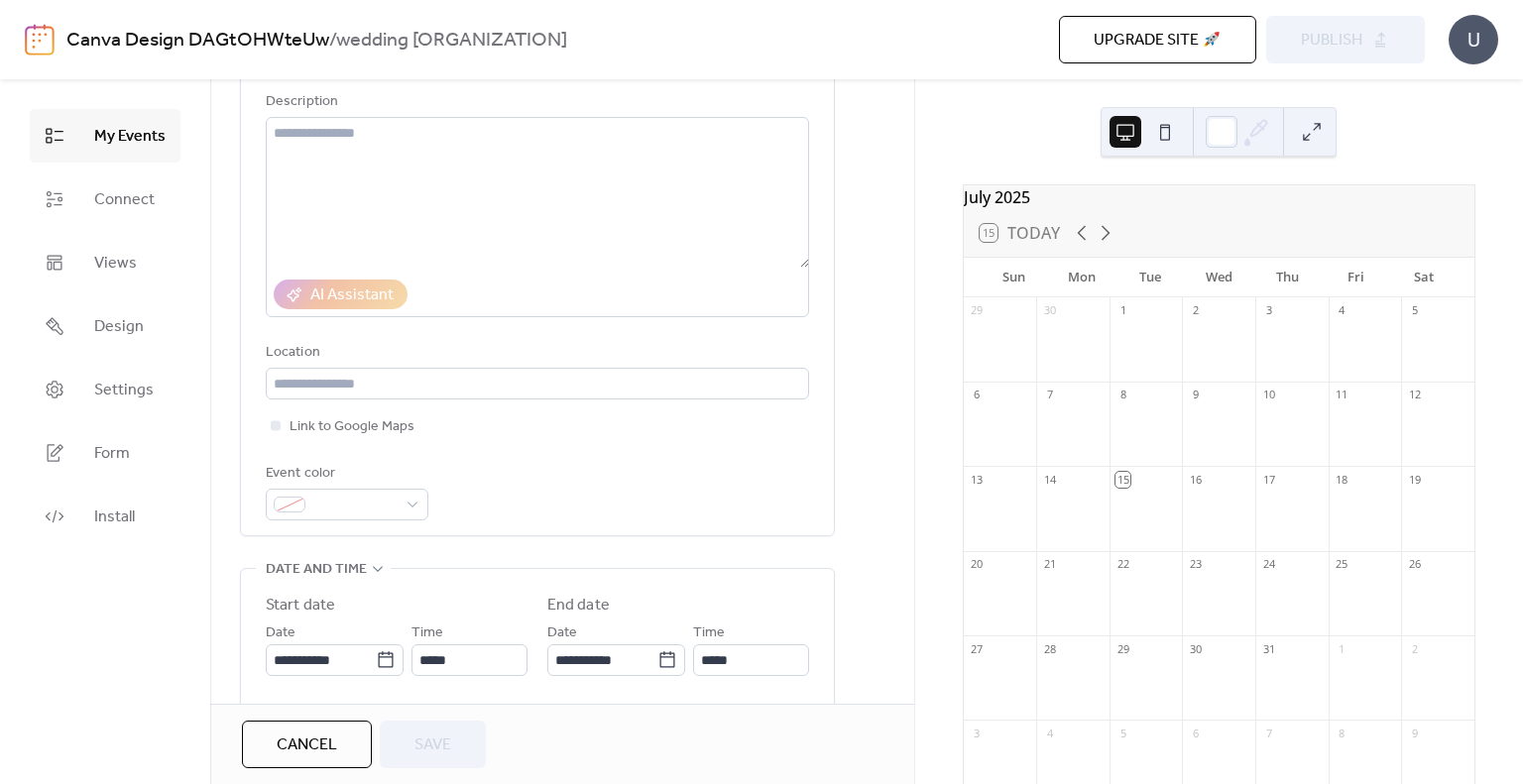 scroll, scrollTop: 396, scrollLeft: 0, axis: vertical 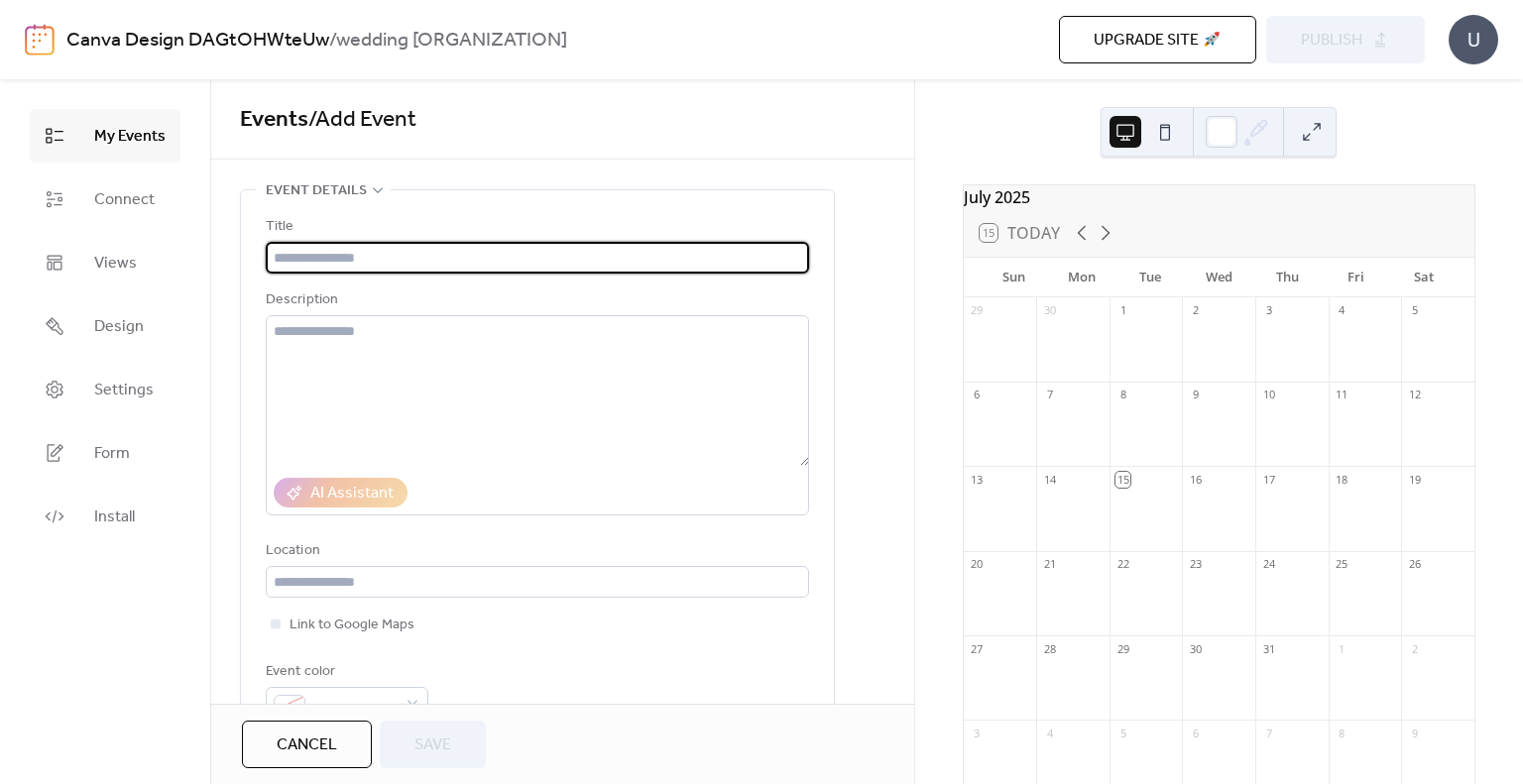 click at bounding box center (1165, 132) 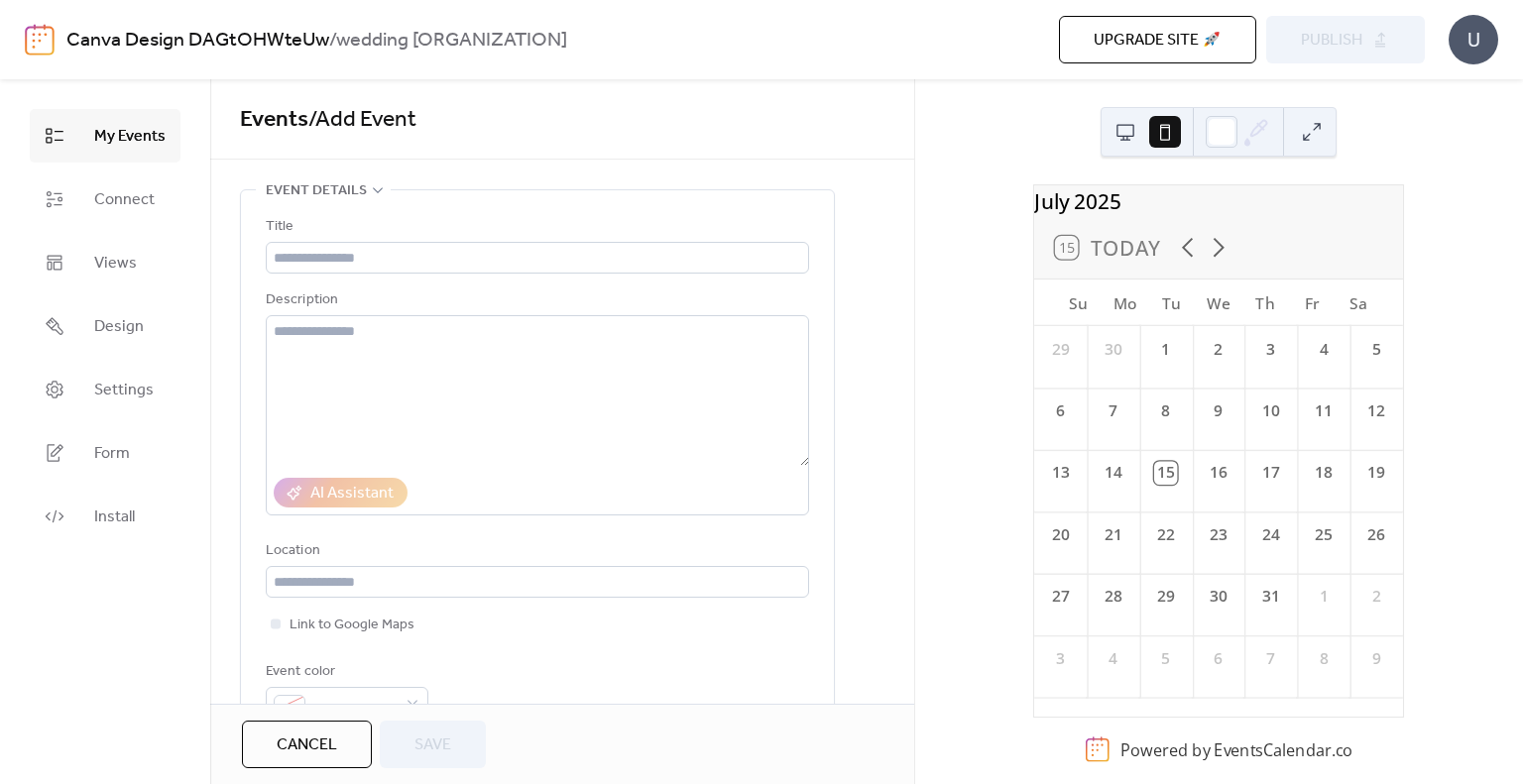 click at bounding box center [1125, 132] 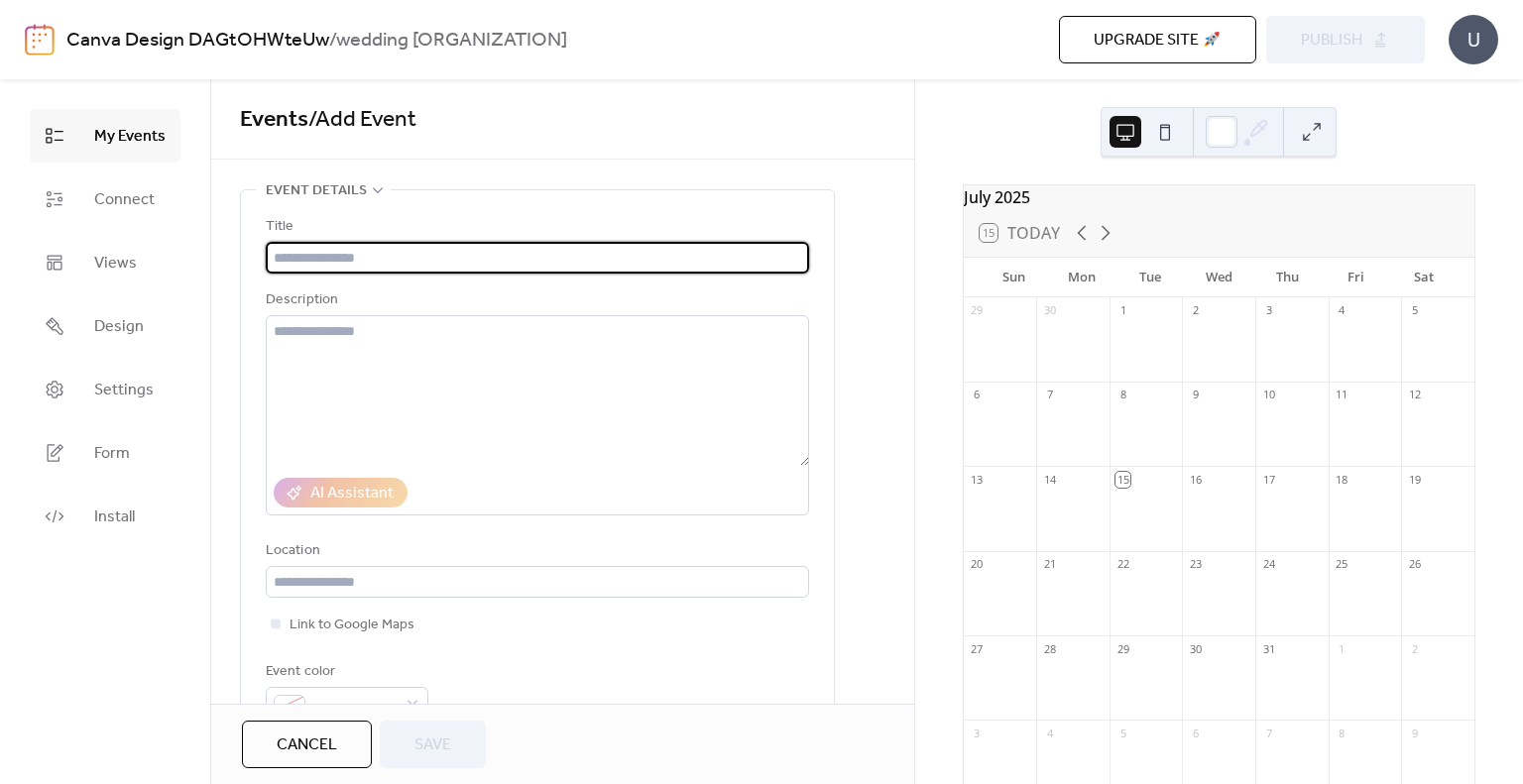 click at bounding box center [537, 258] 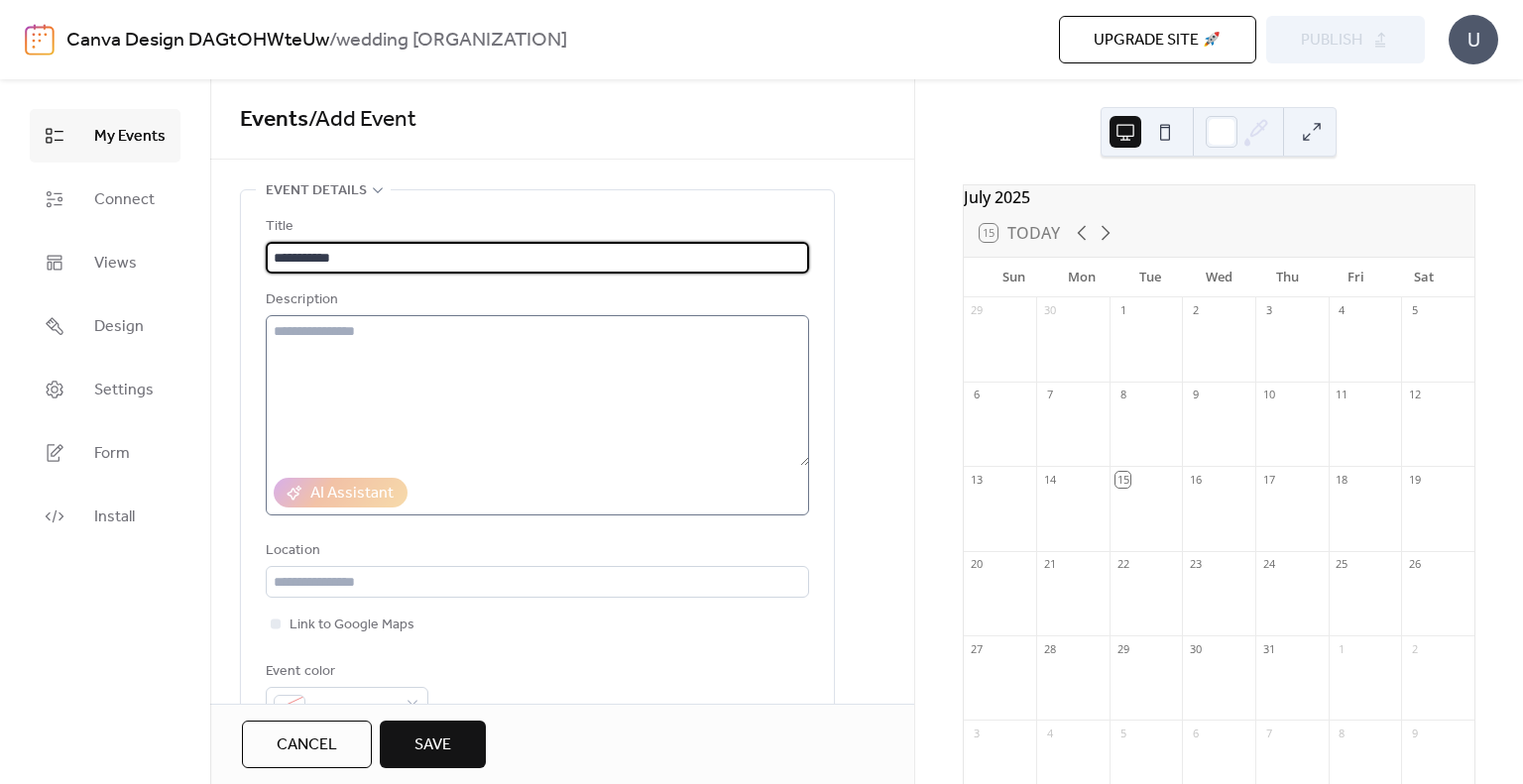 type on "**********" 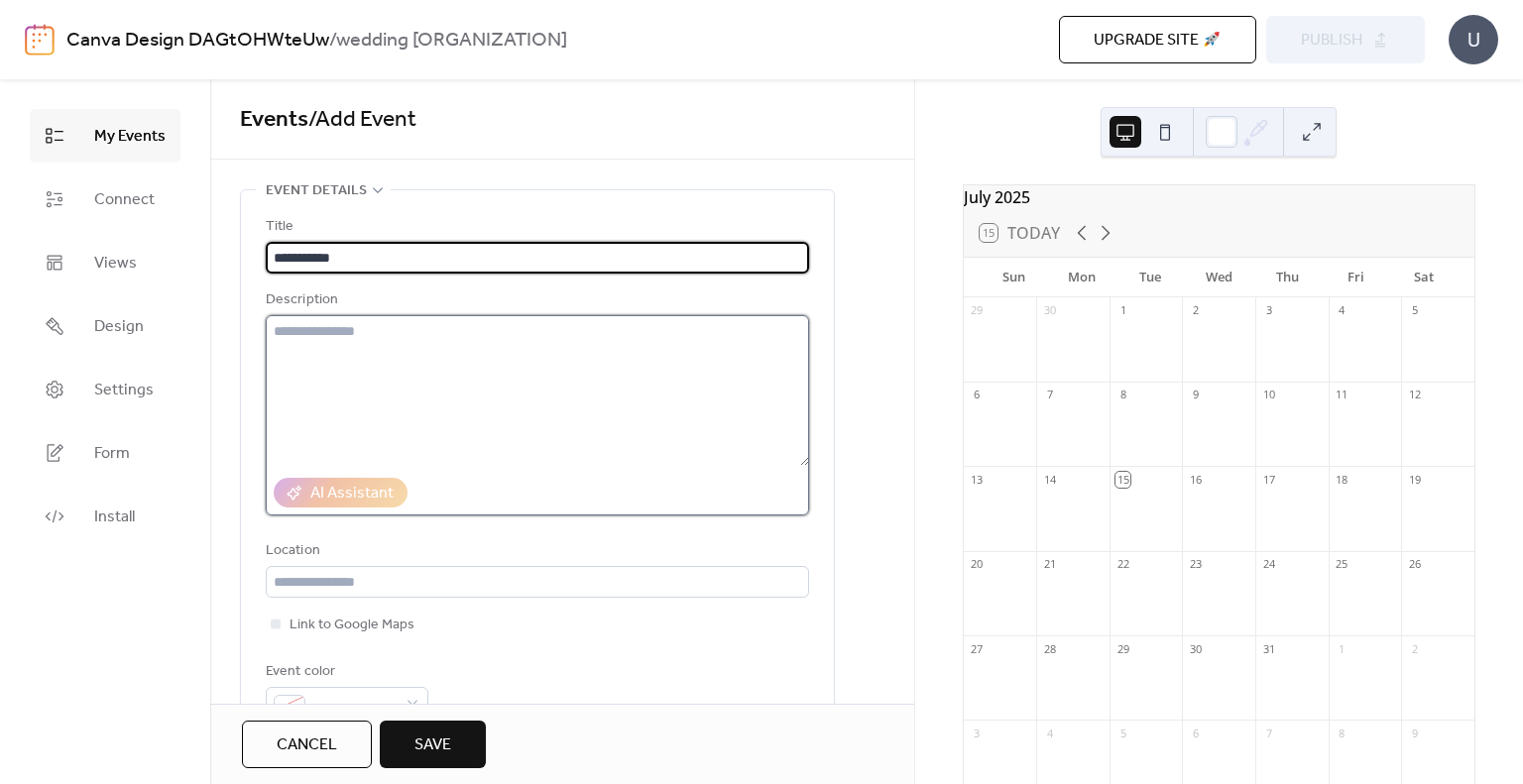 click at bounding box center (537, 391) 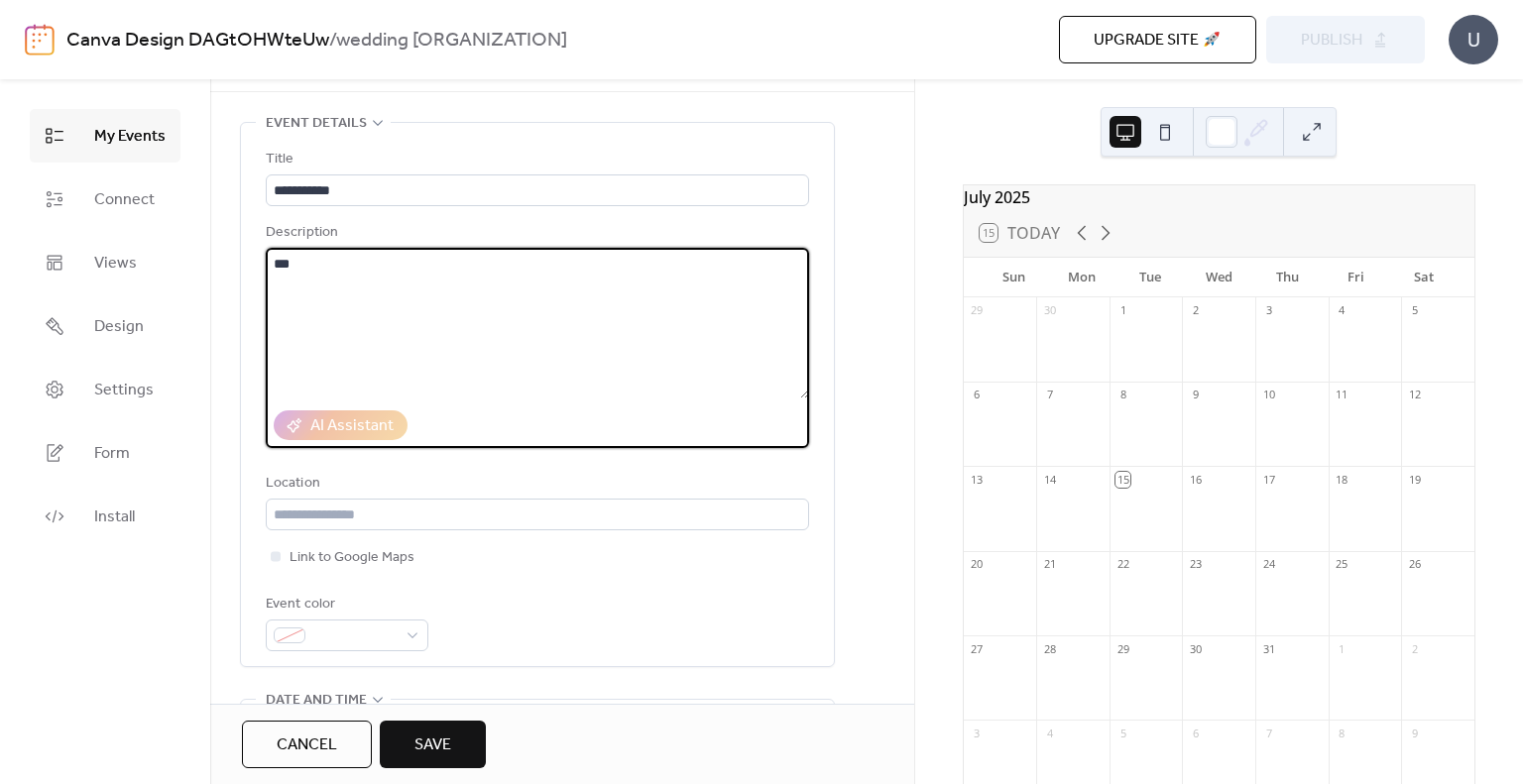 scroll, scrollTop: 198, scrollLeft: 0, axis: vertical 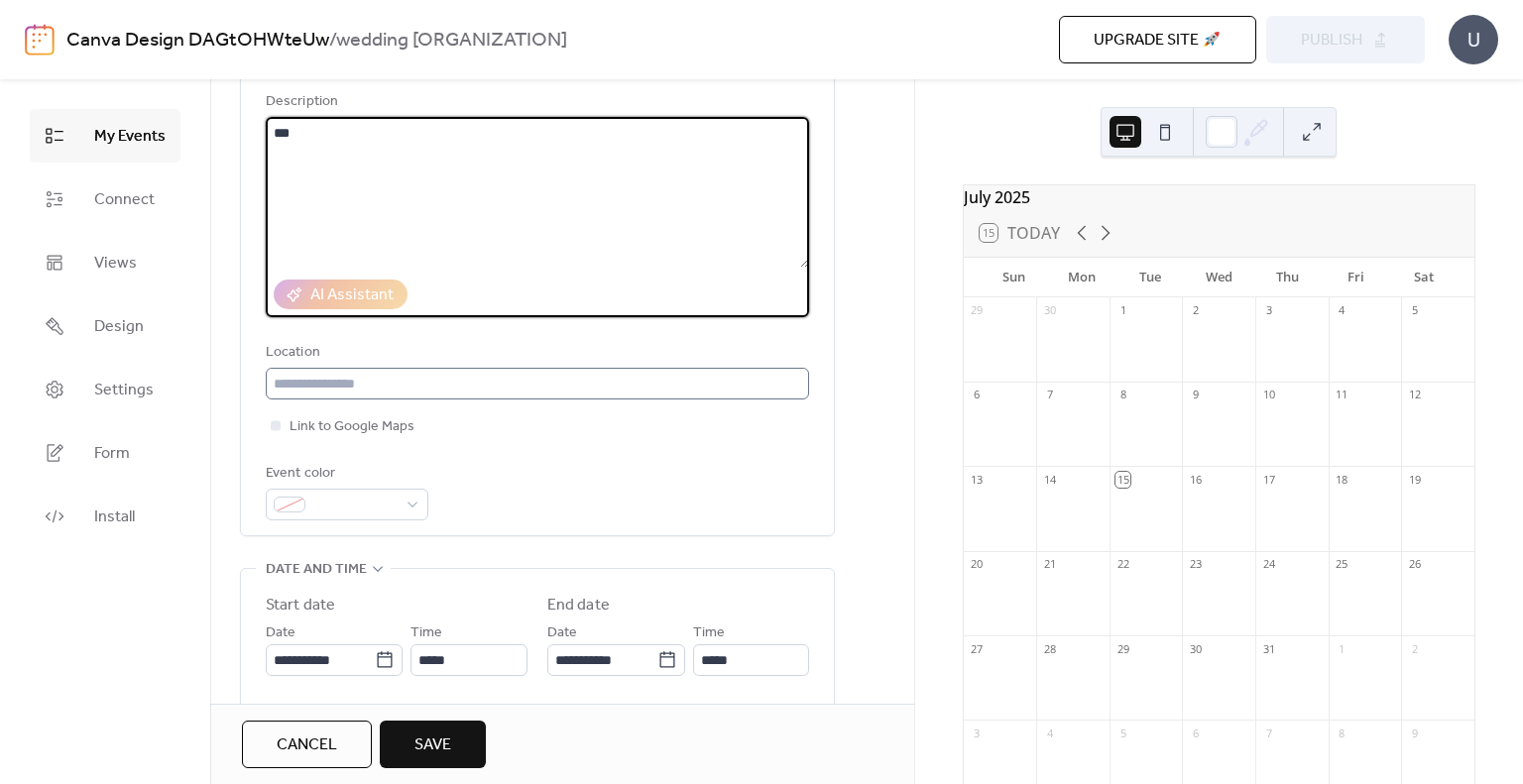 type on "***" 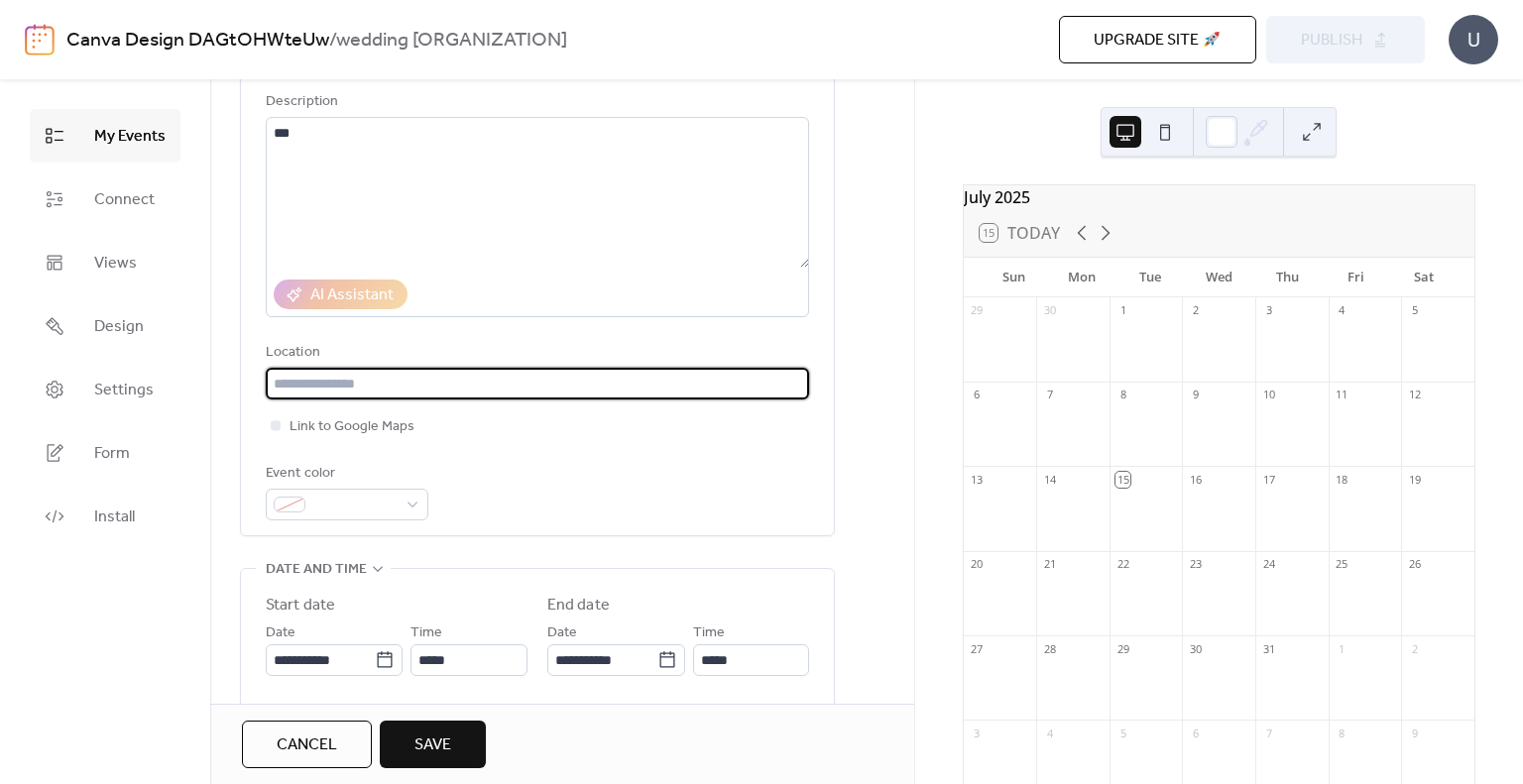click at bounding box center [537, 384] 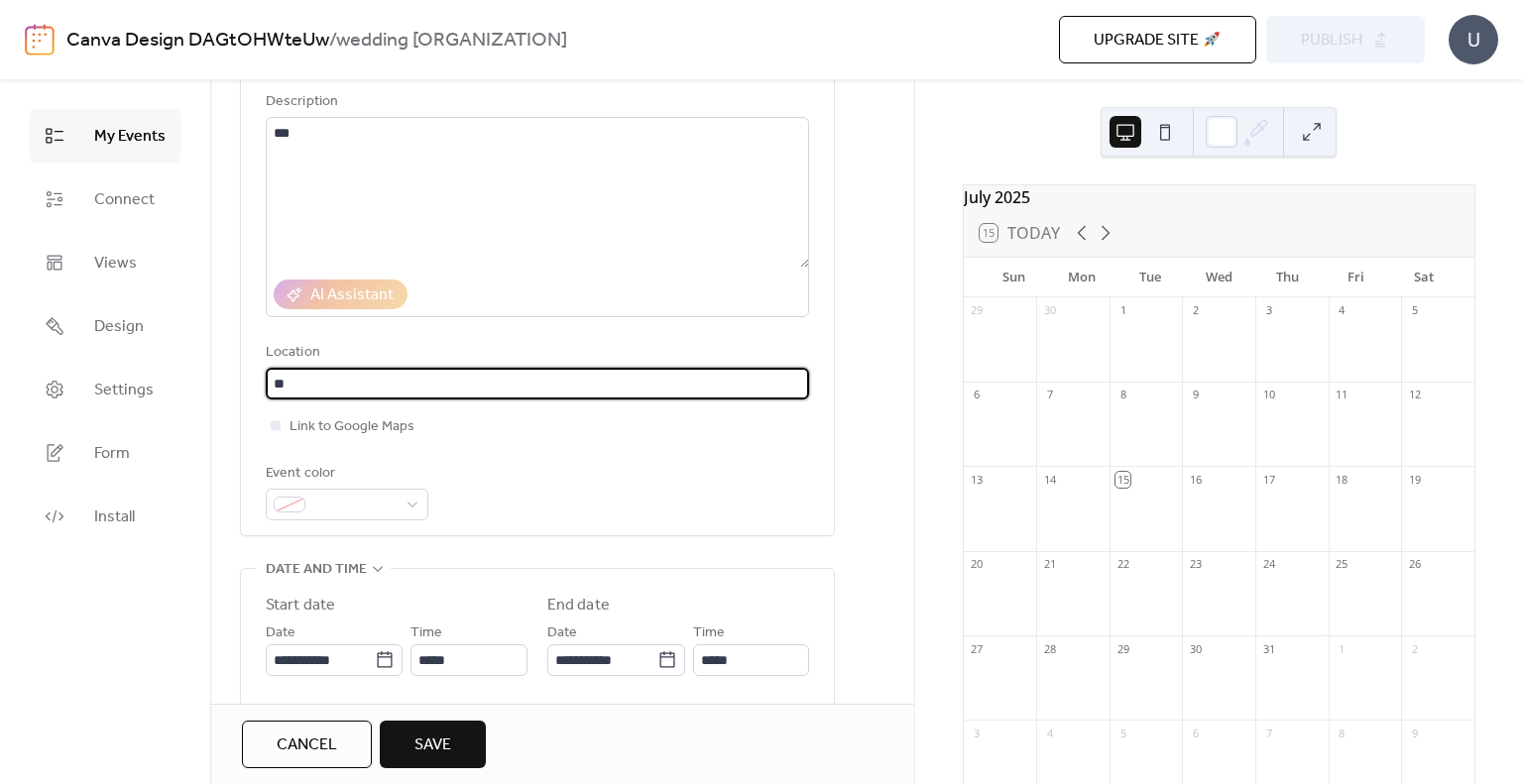 type on "*" 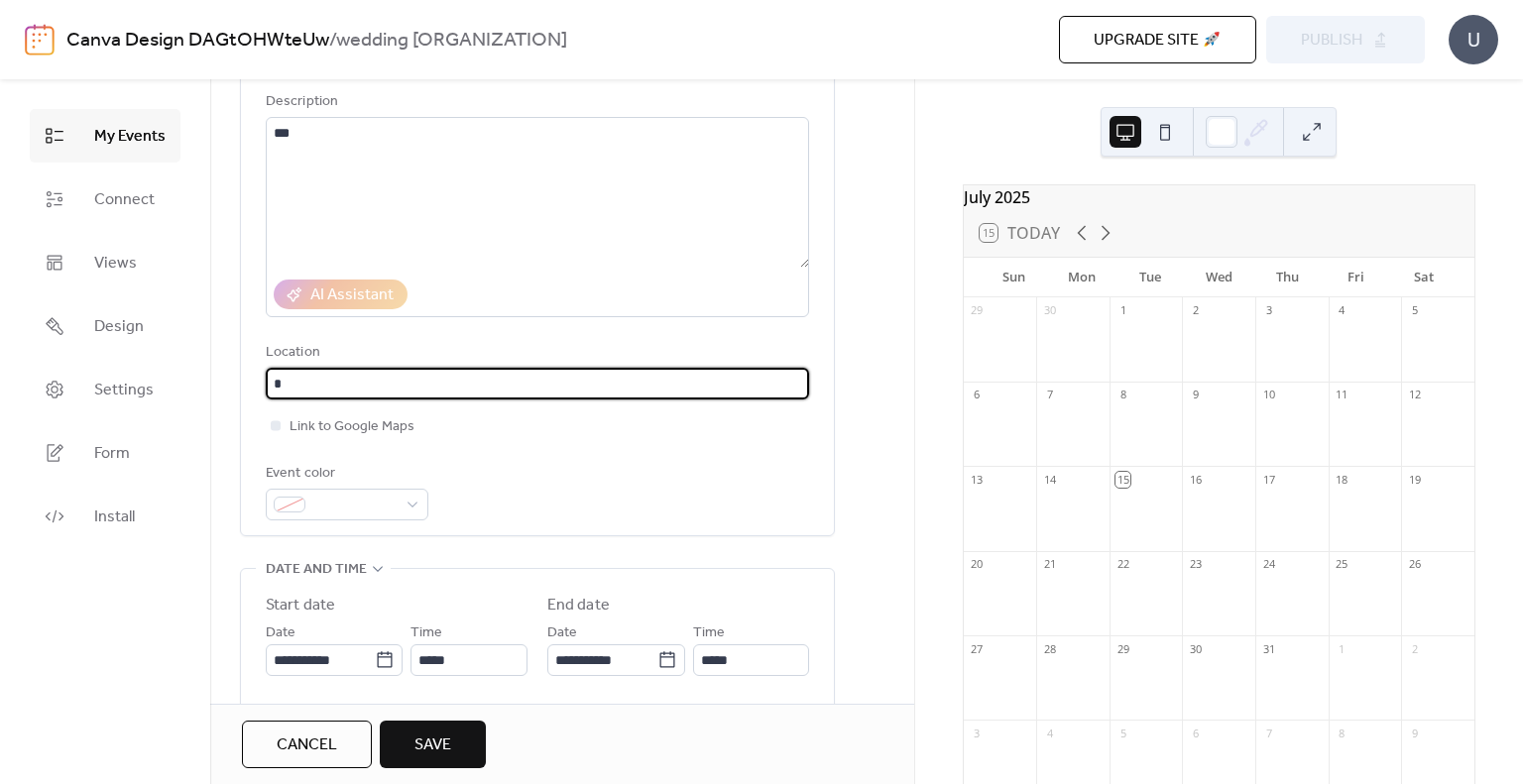 type 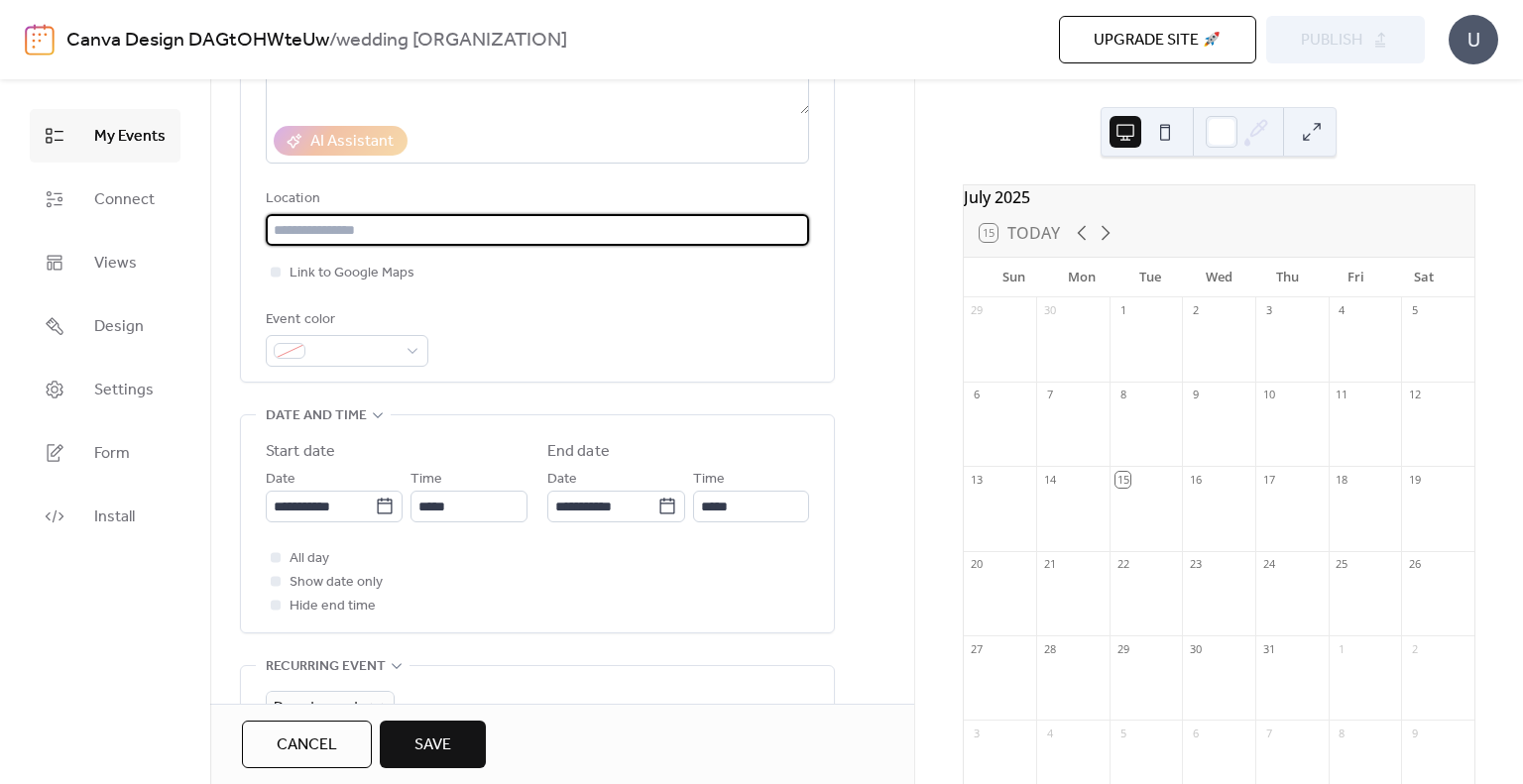 scroll, scrollTop: 396, scrollLeft: 0, axis: vertical 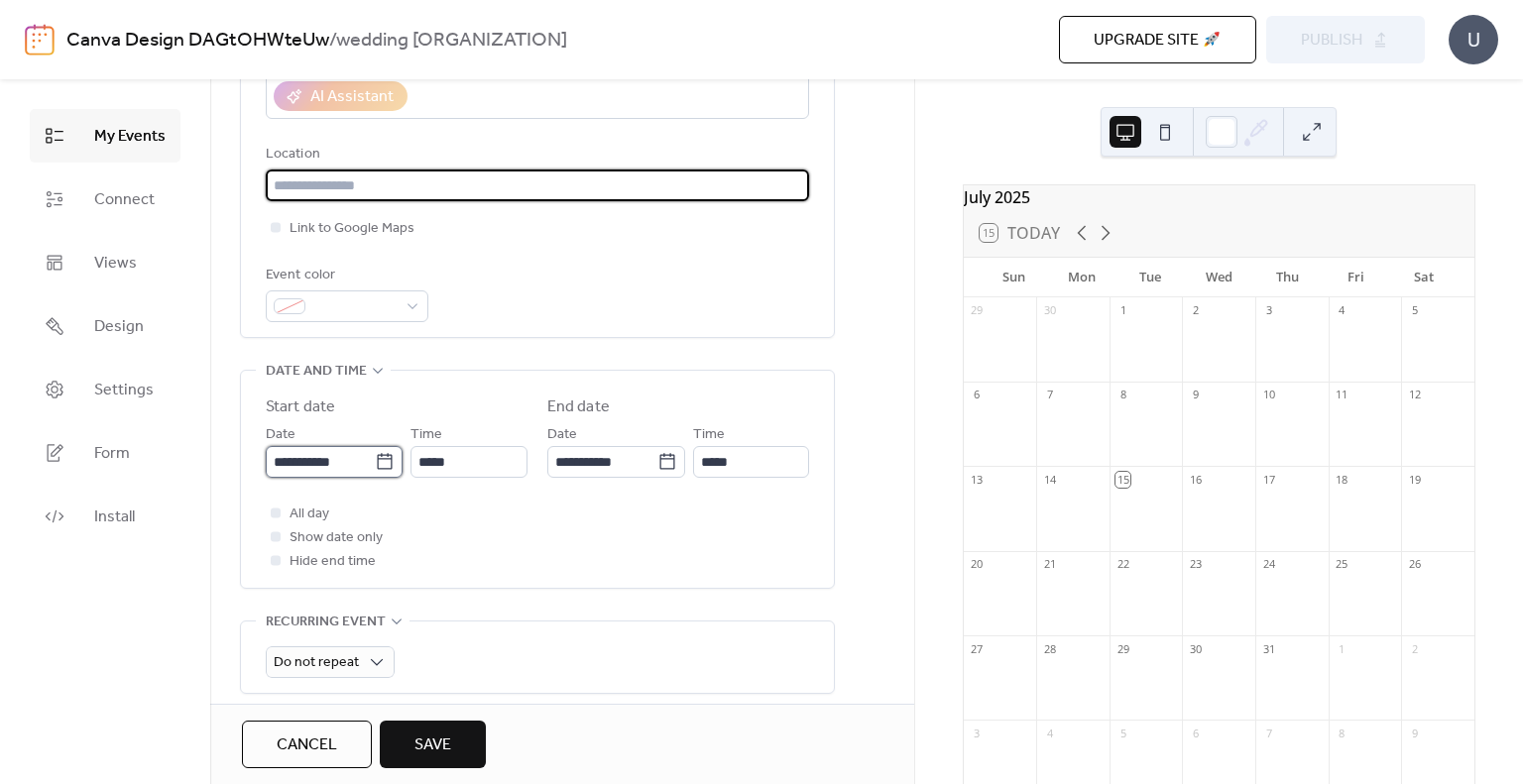 click on "**********" at bounding box center (320, 462) 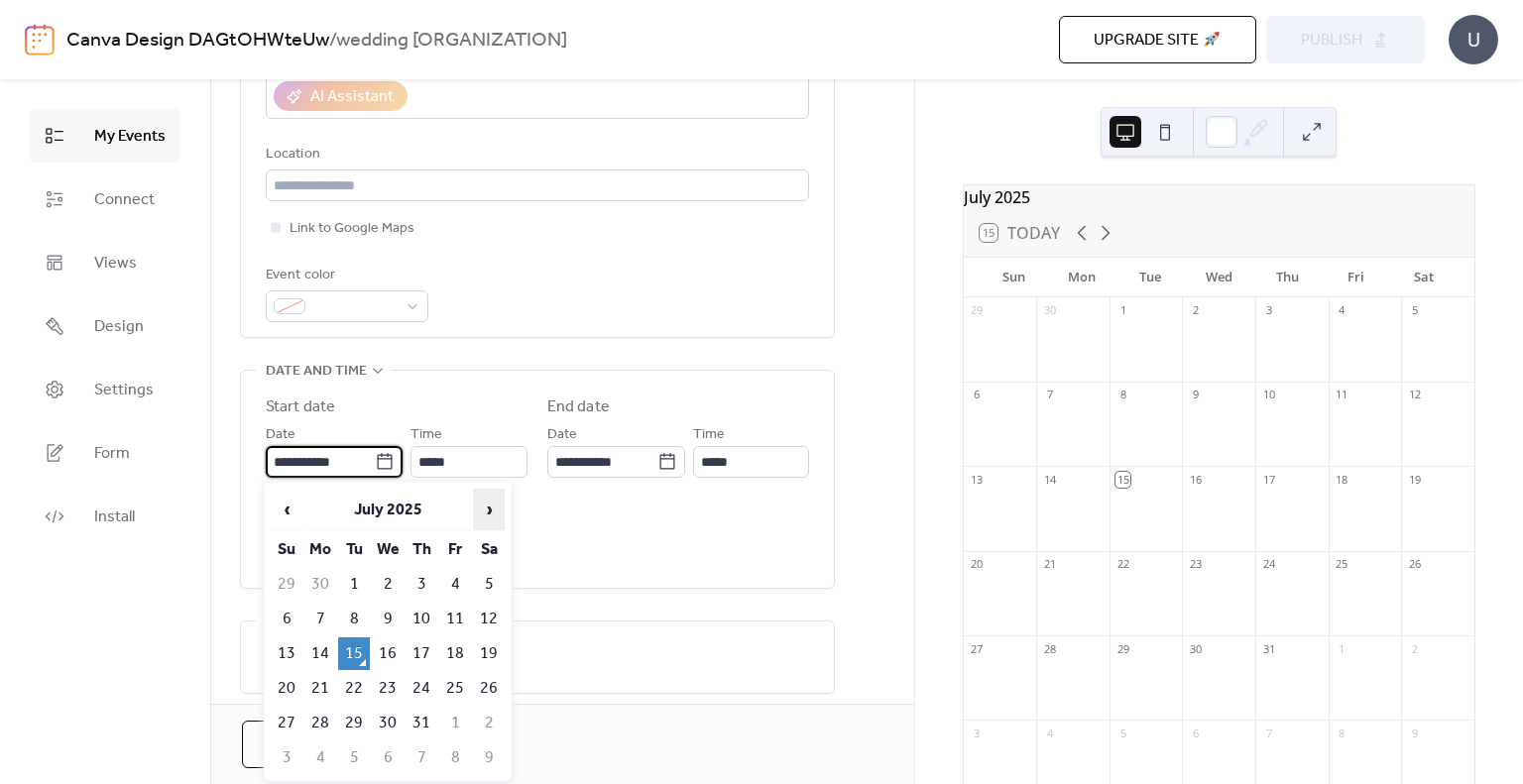 click on "›" at bounding box center [489, 509] 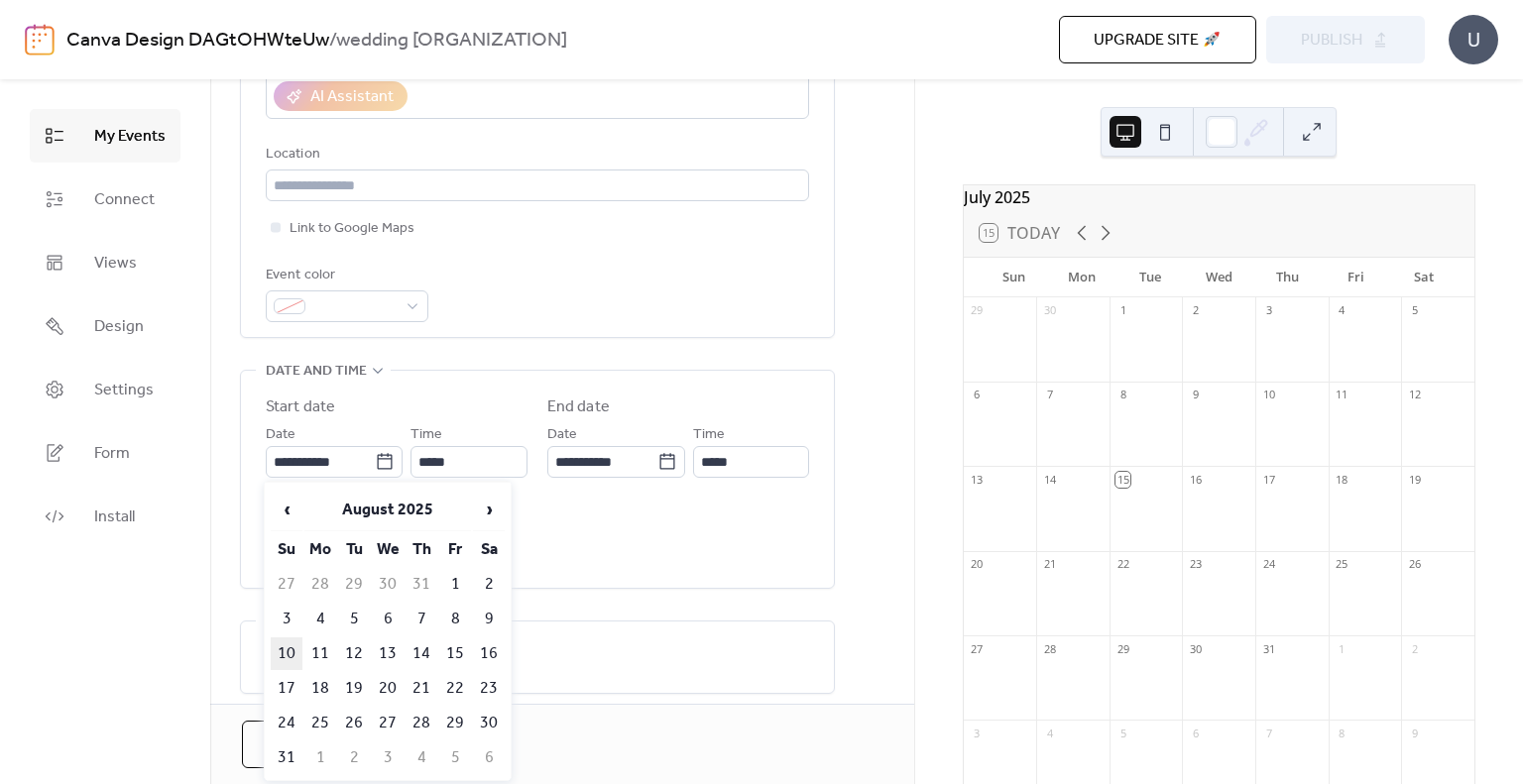 click on "10" at bounding box center [287, 653] 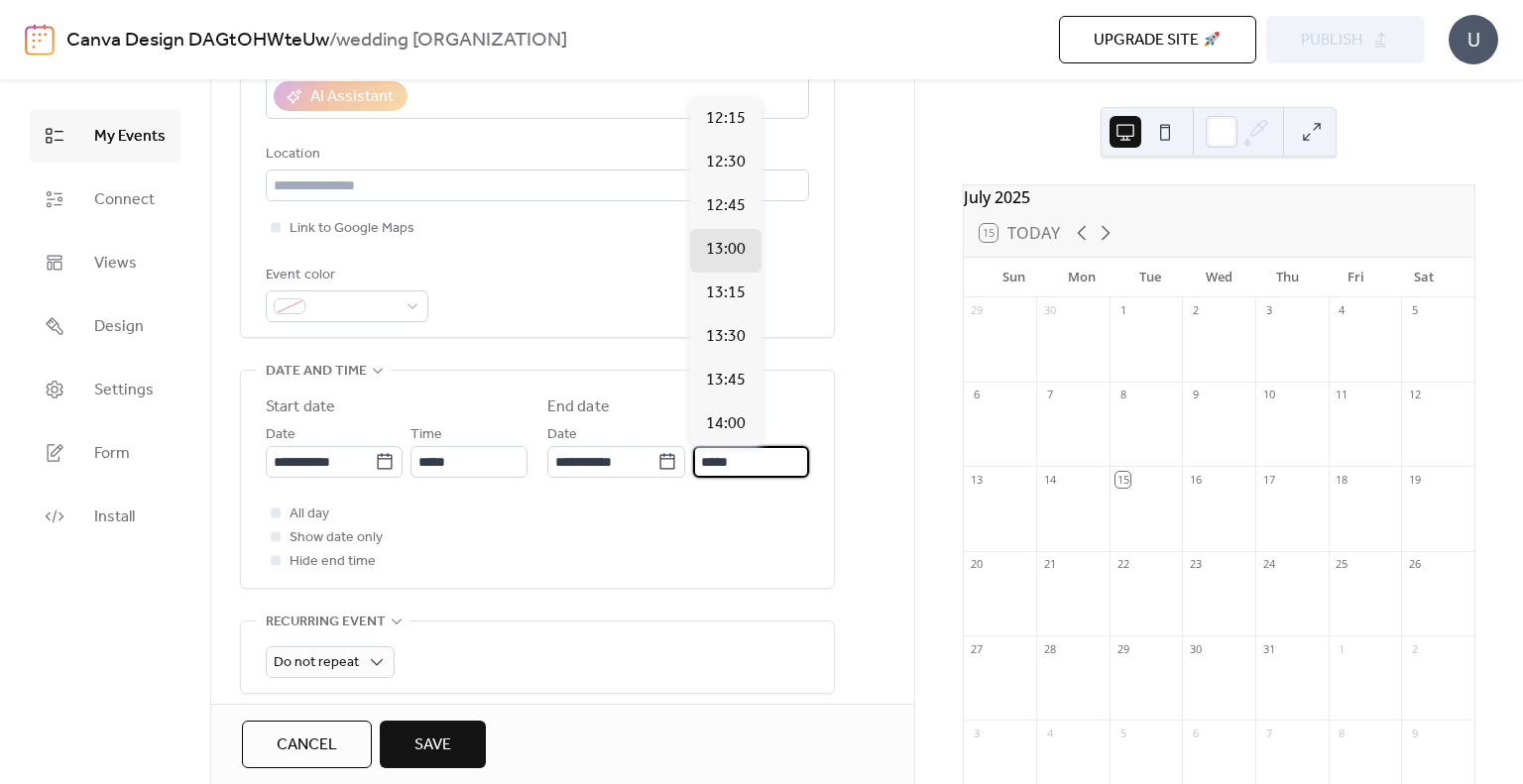 click on "*****" at bounding box center [751, 462] 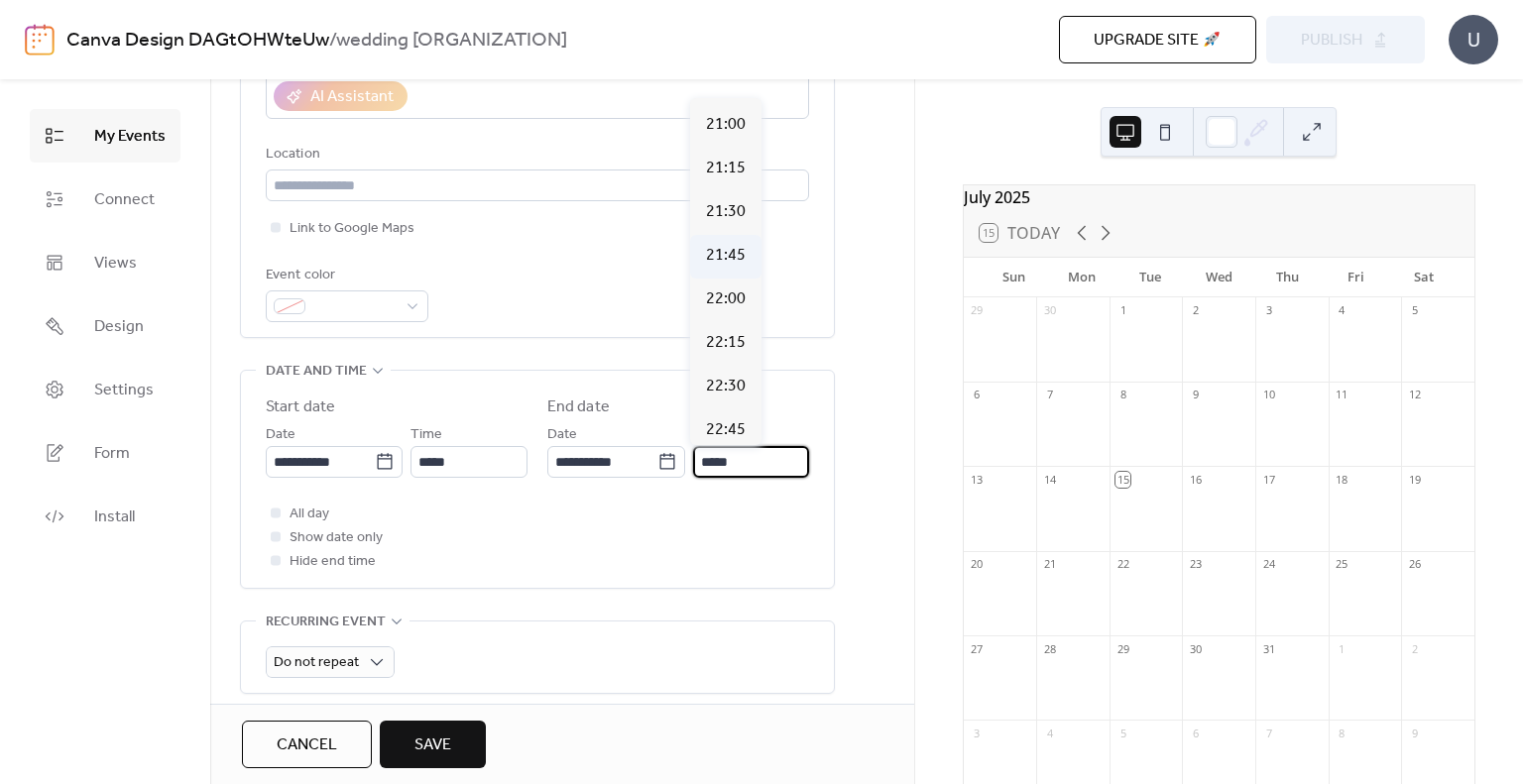 scroll, scrollTop: 1702, scrollLeft: 0, axis: vertical 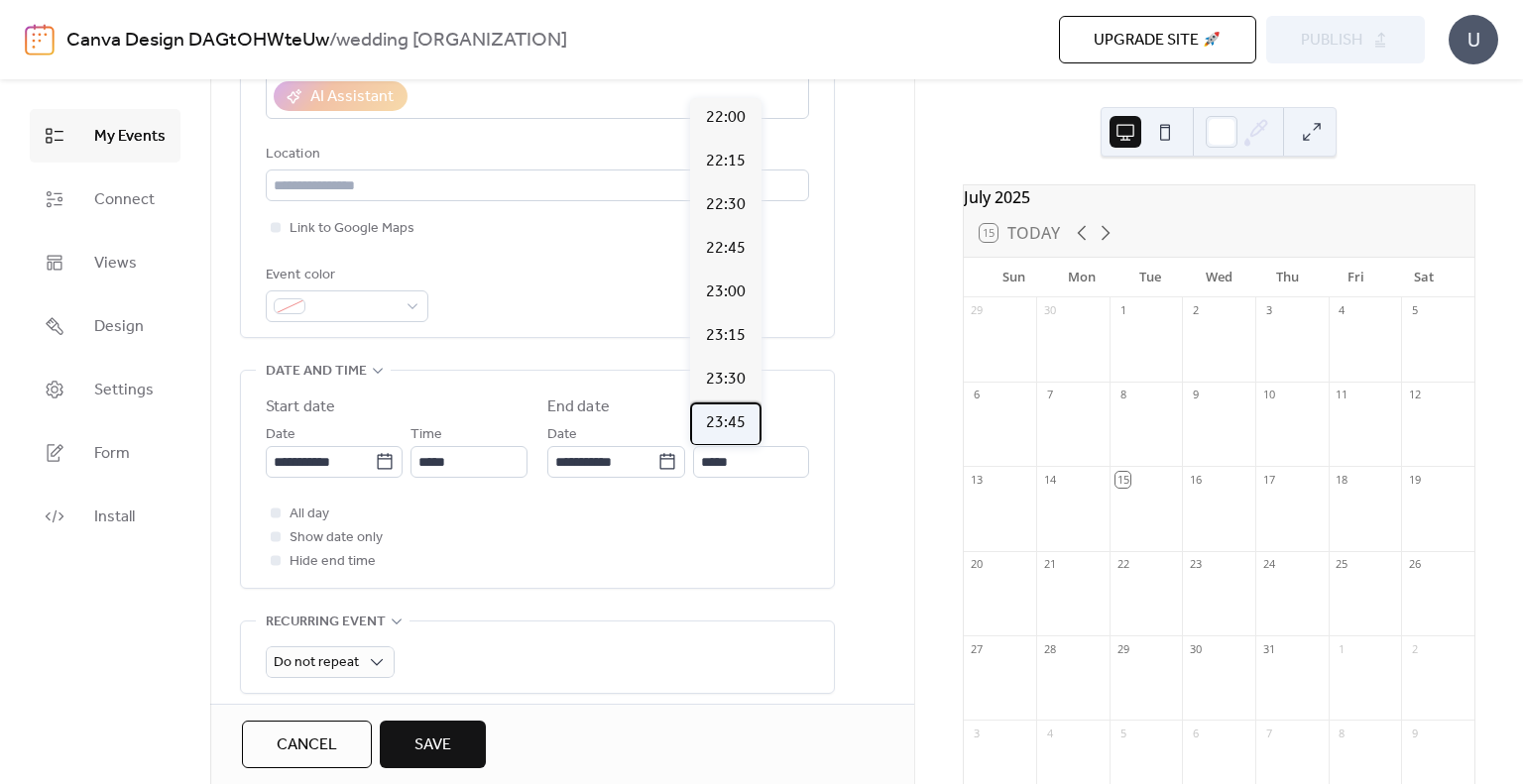 click on "23:45" at bounding box center [726, 423] 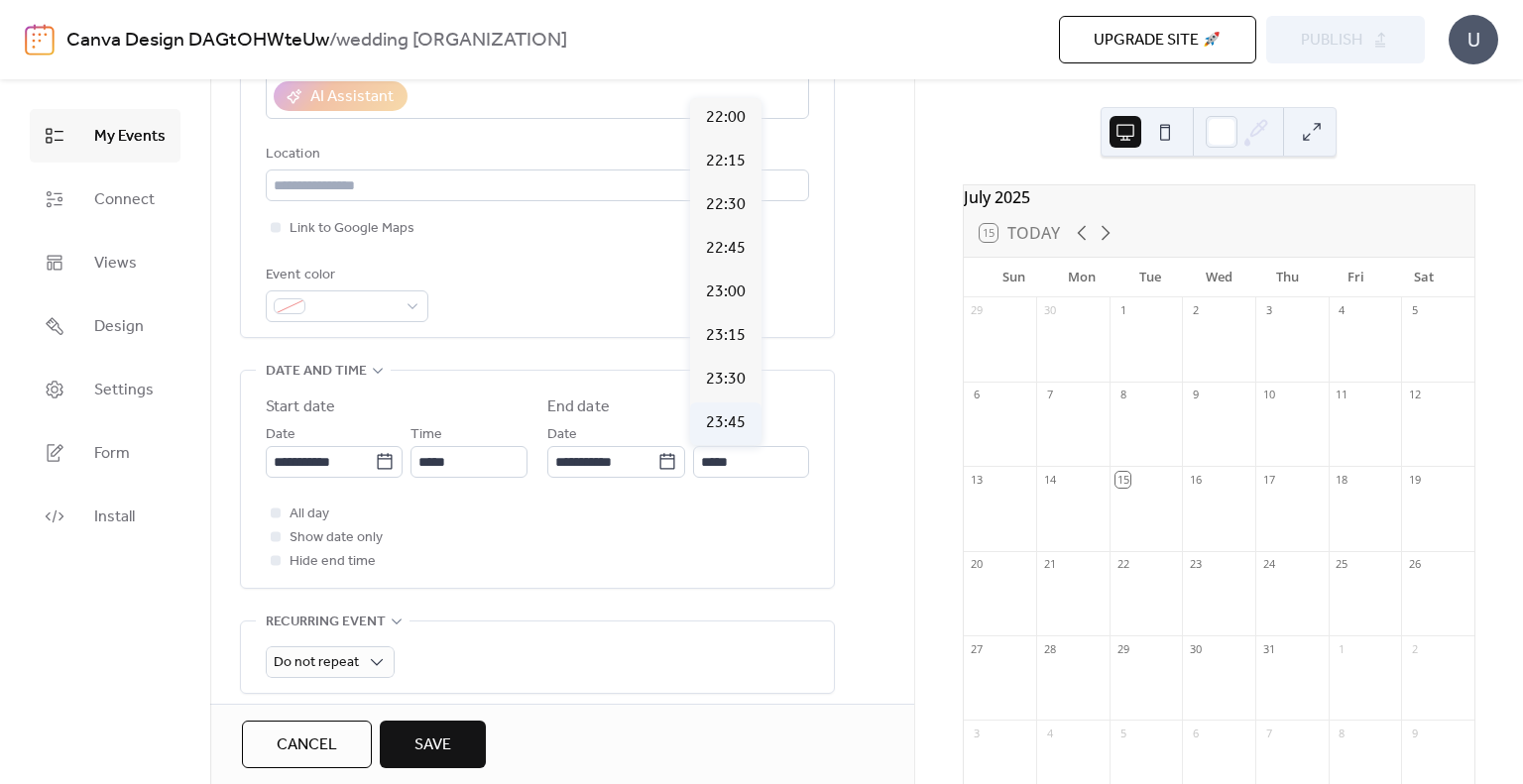 type on "*****" 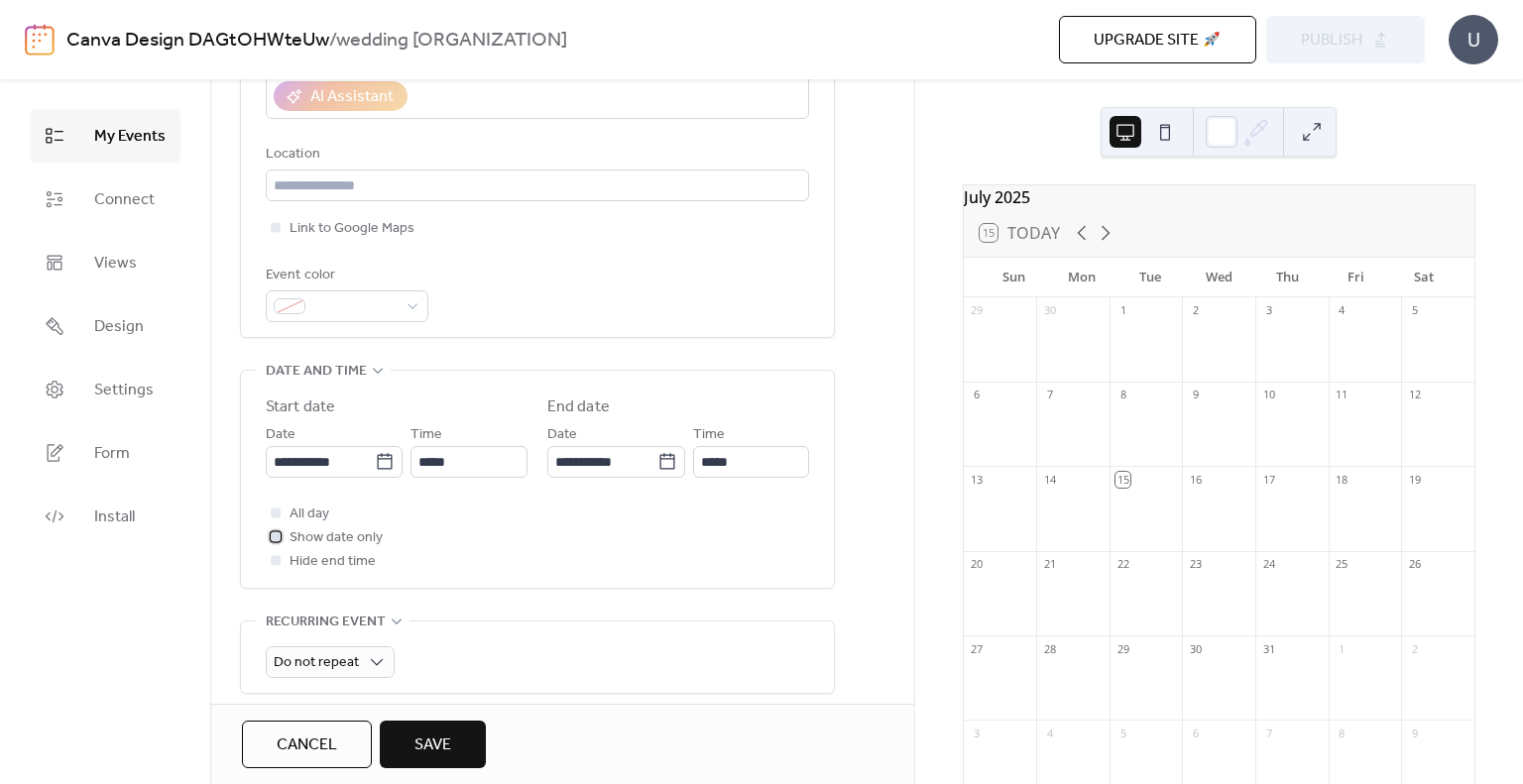 click at bounding box center [276, 536] 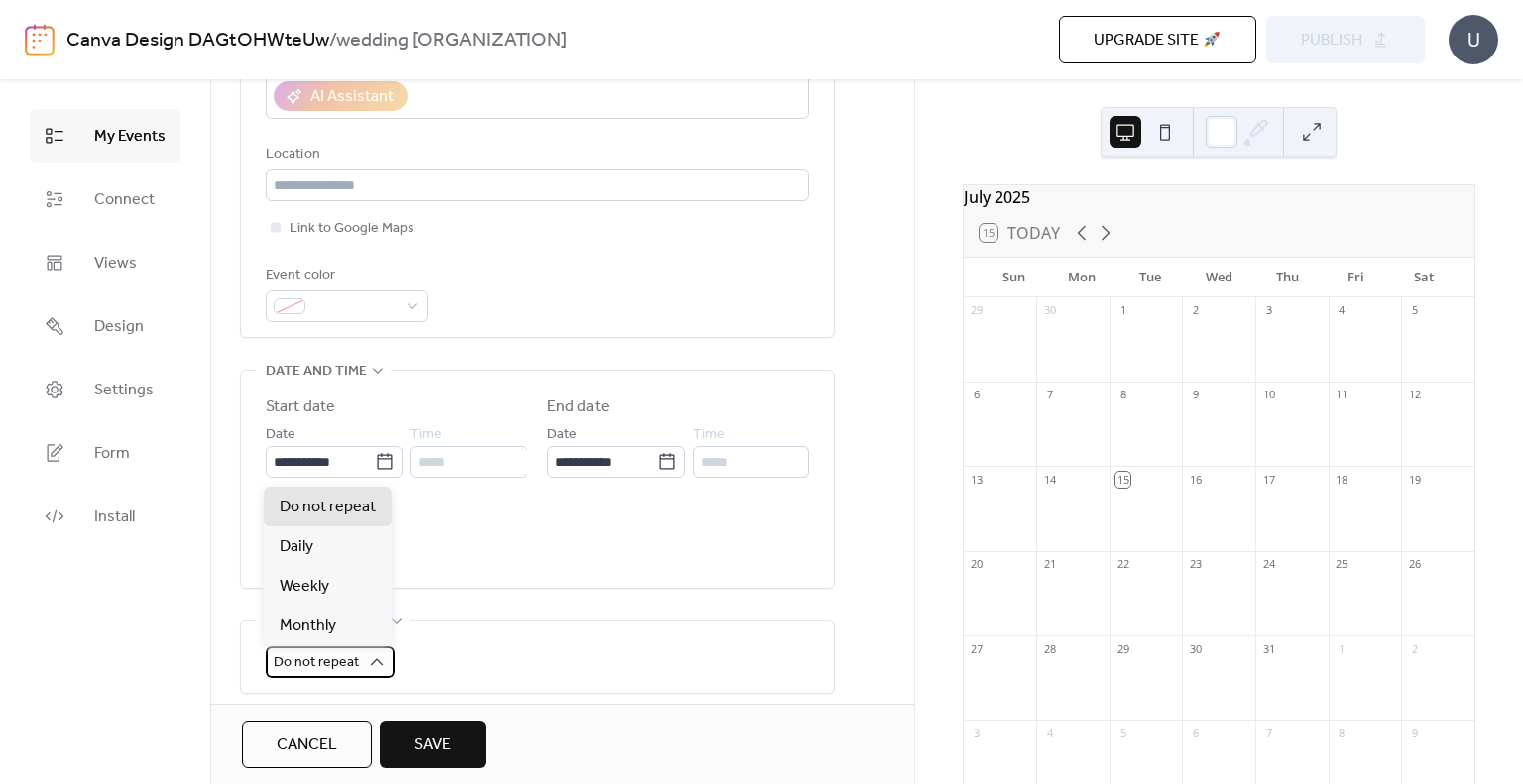 click 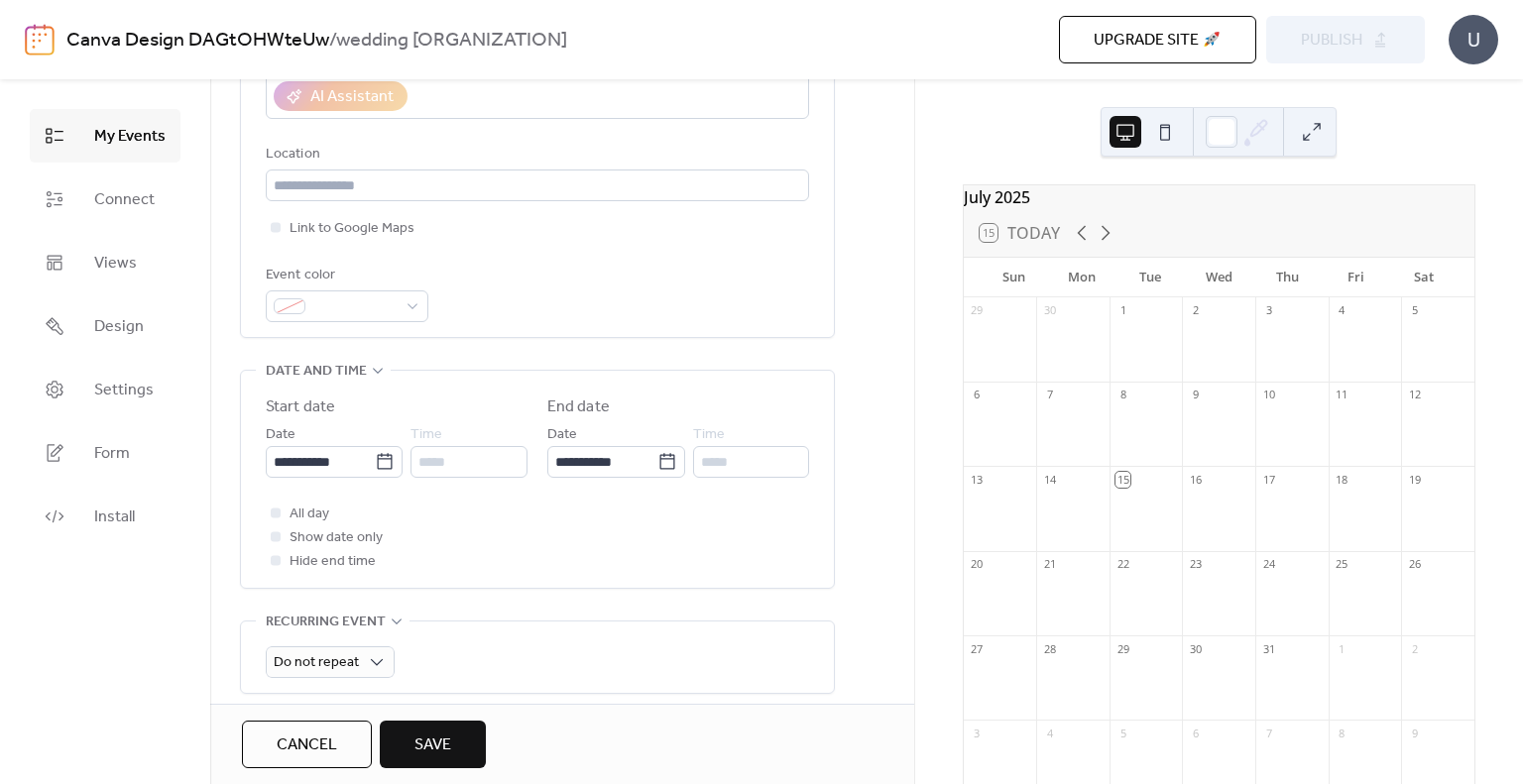 click on "Do not repeat" at bounding box center [537, 657] 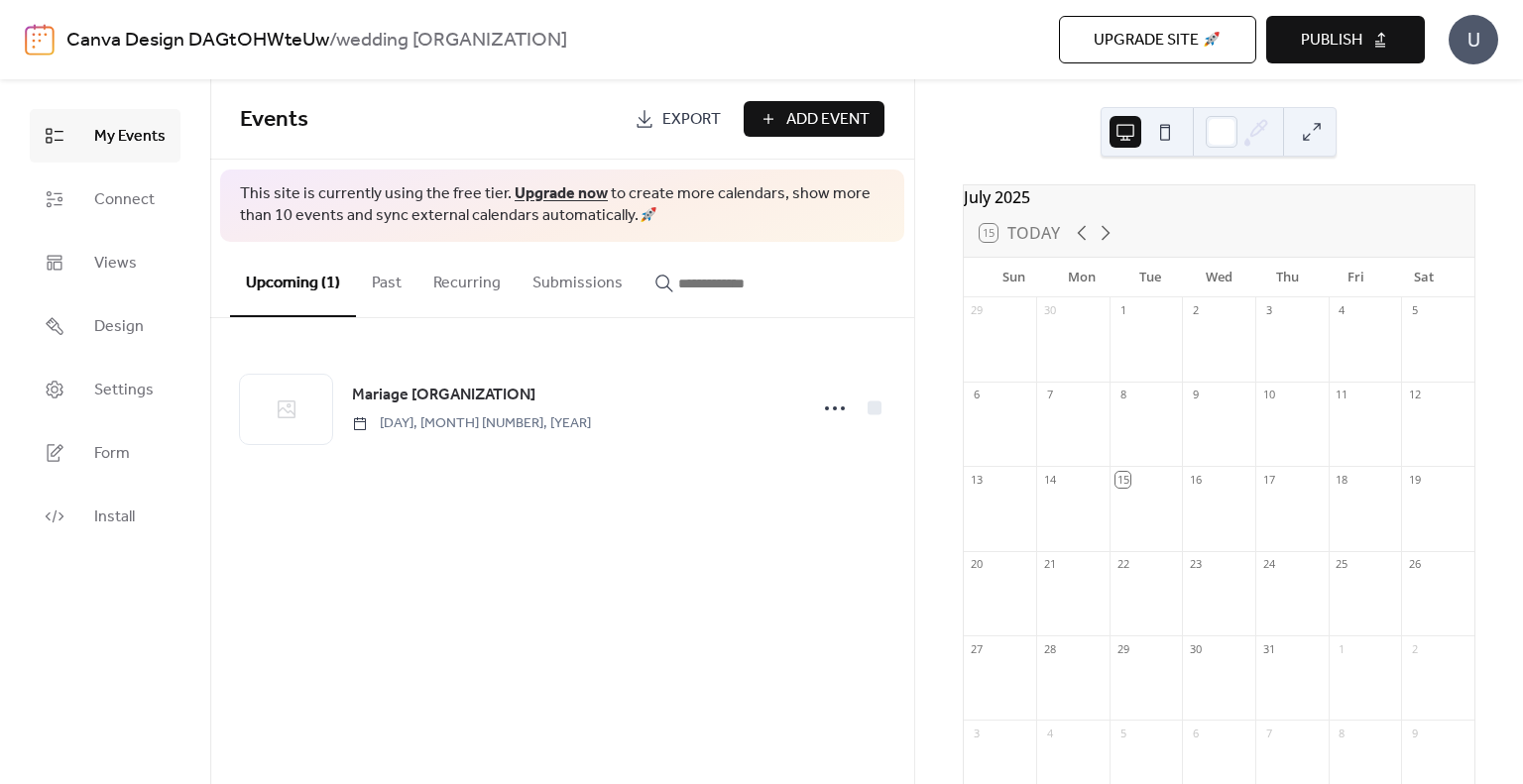 click on "Past" at bounding box center [387, 279] 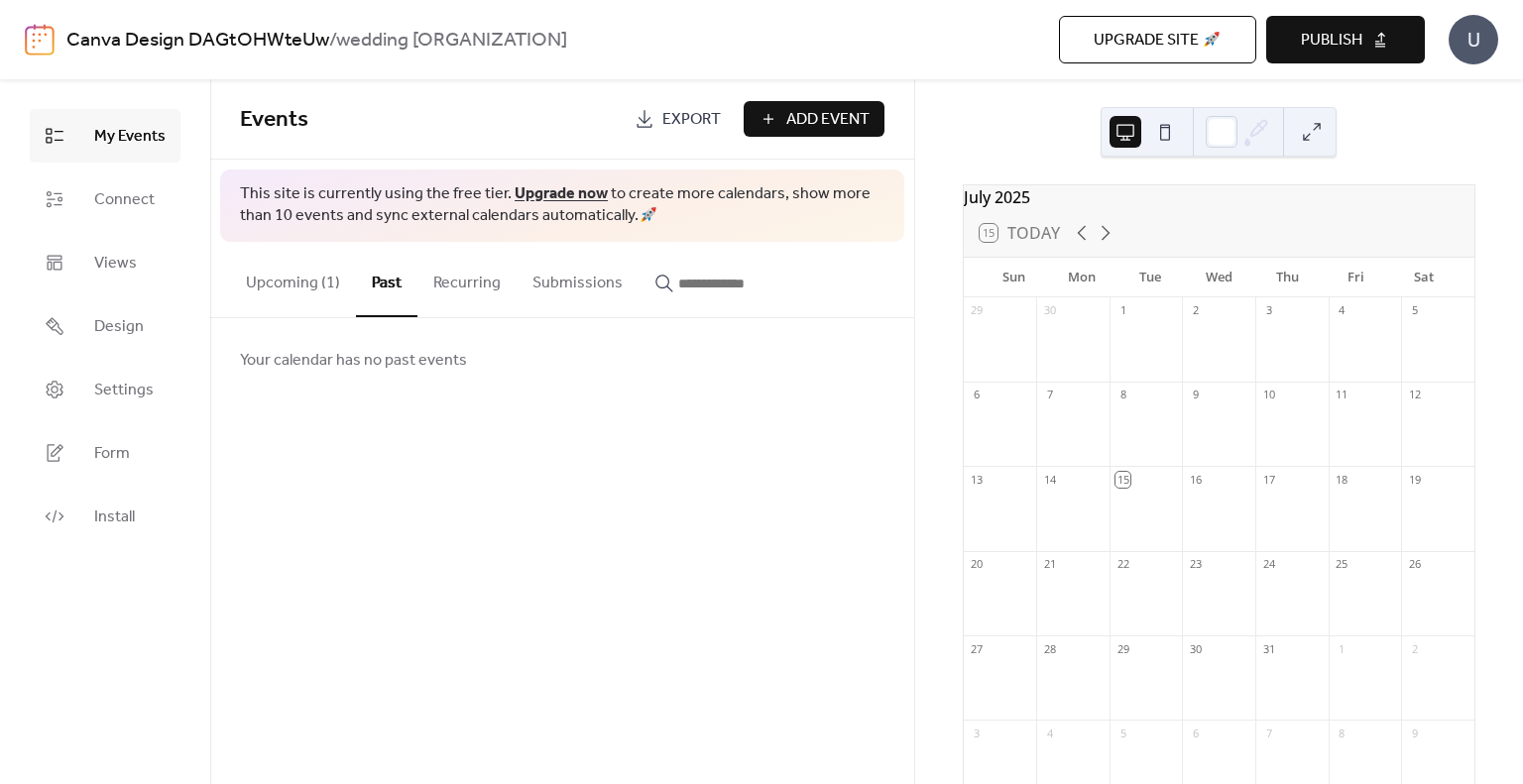 click on "Recurring" at bounding box center (467, 279) 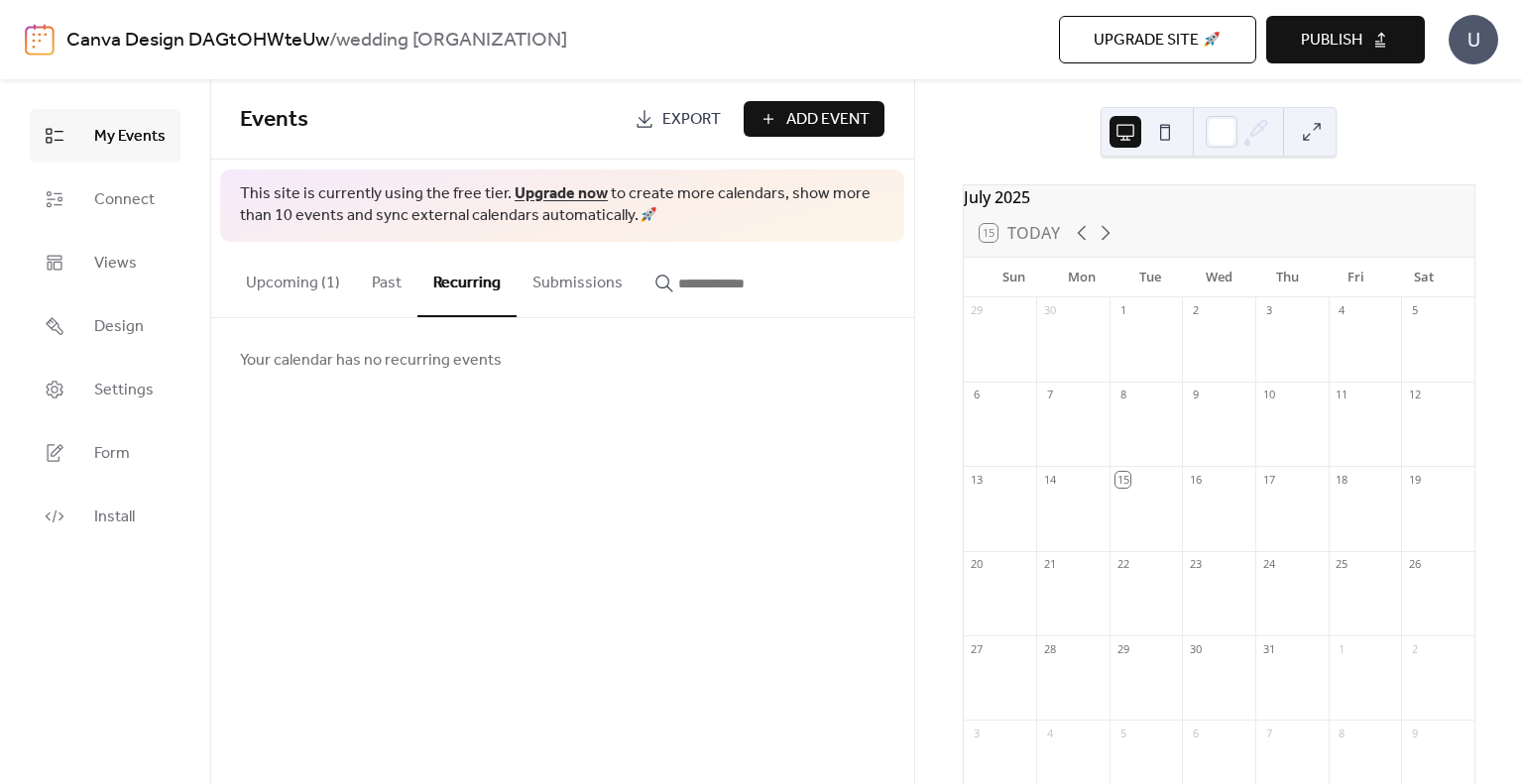 click on "Submissions" at bounding box center (577, 279) 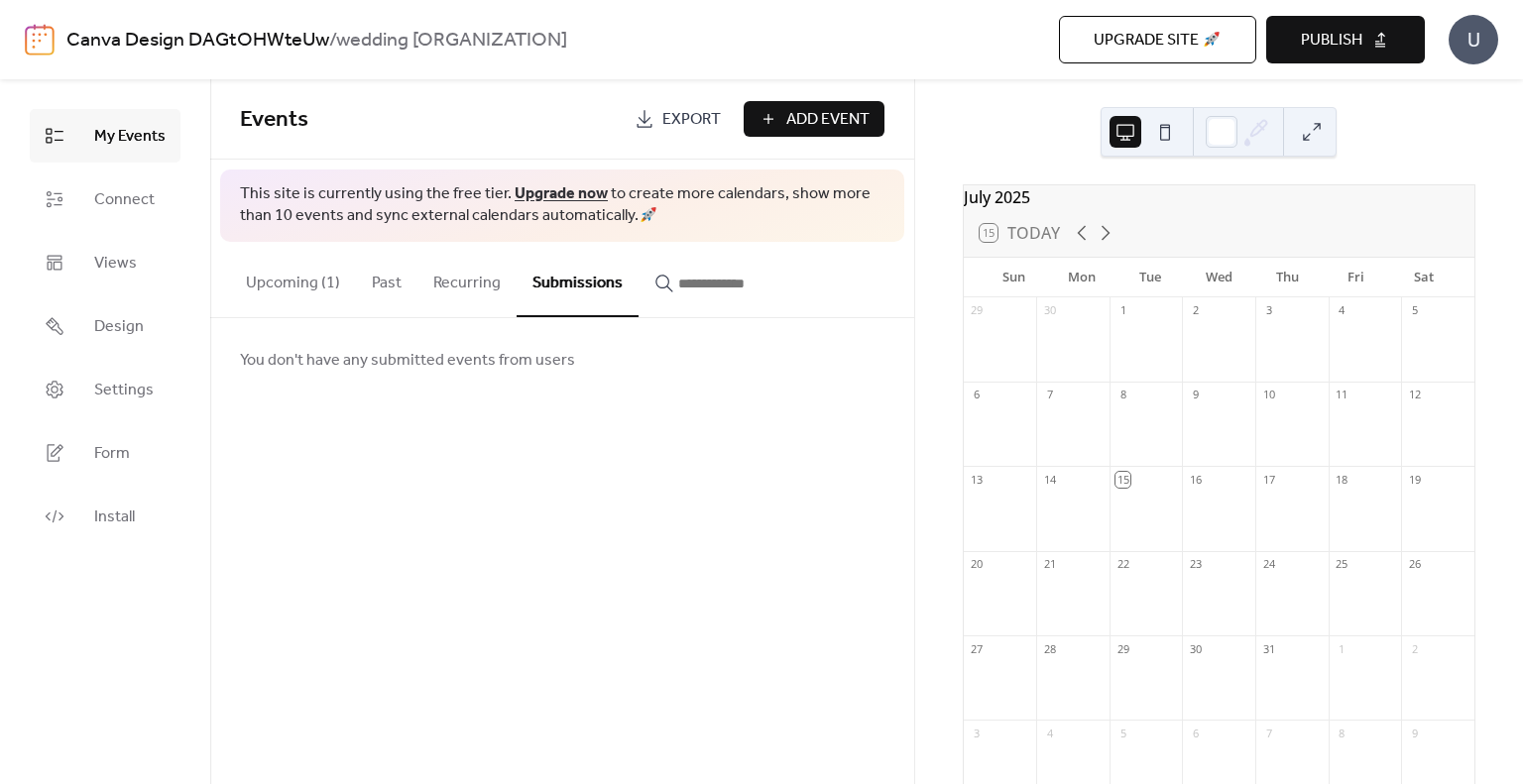 click at bounding box center [738, 283] 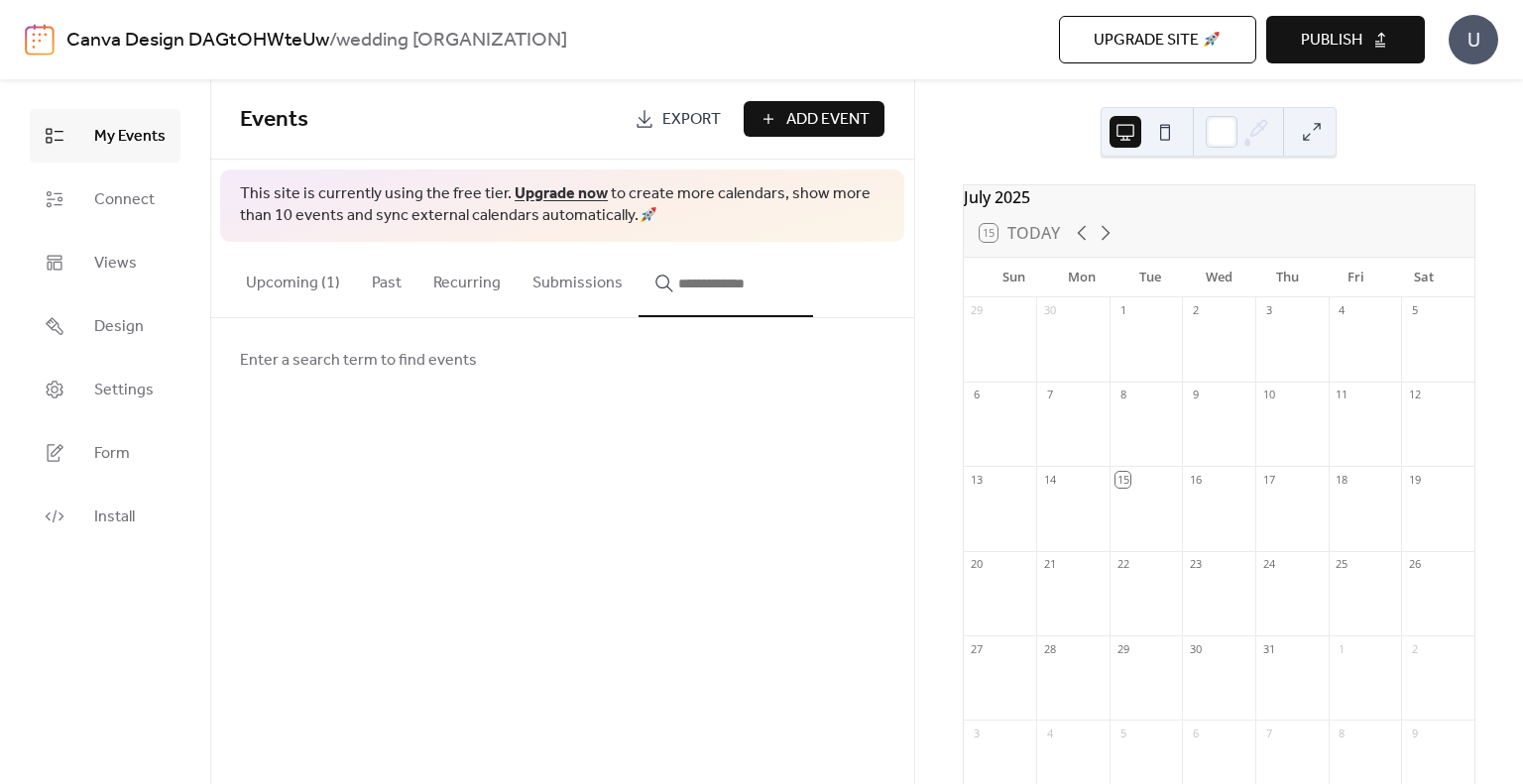 click on "Upcoming (1)" at bounding box center [293, 279] 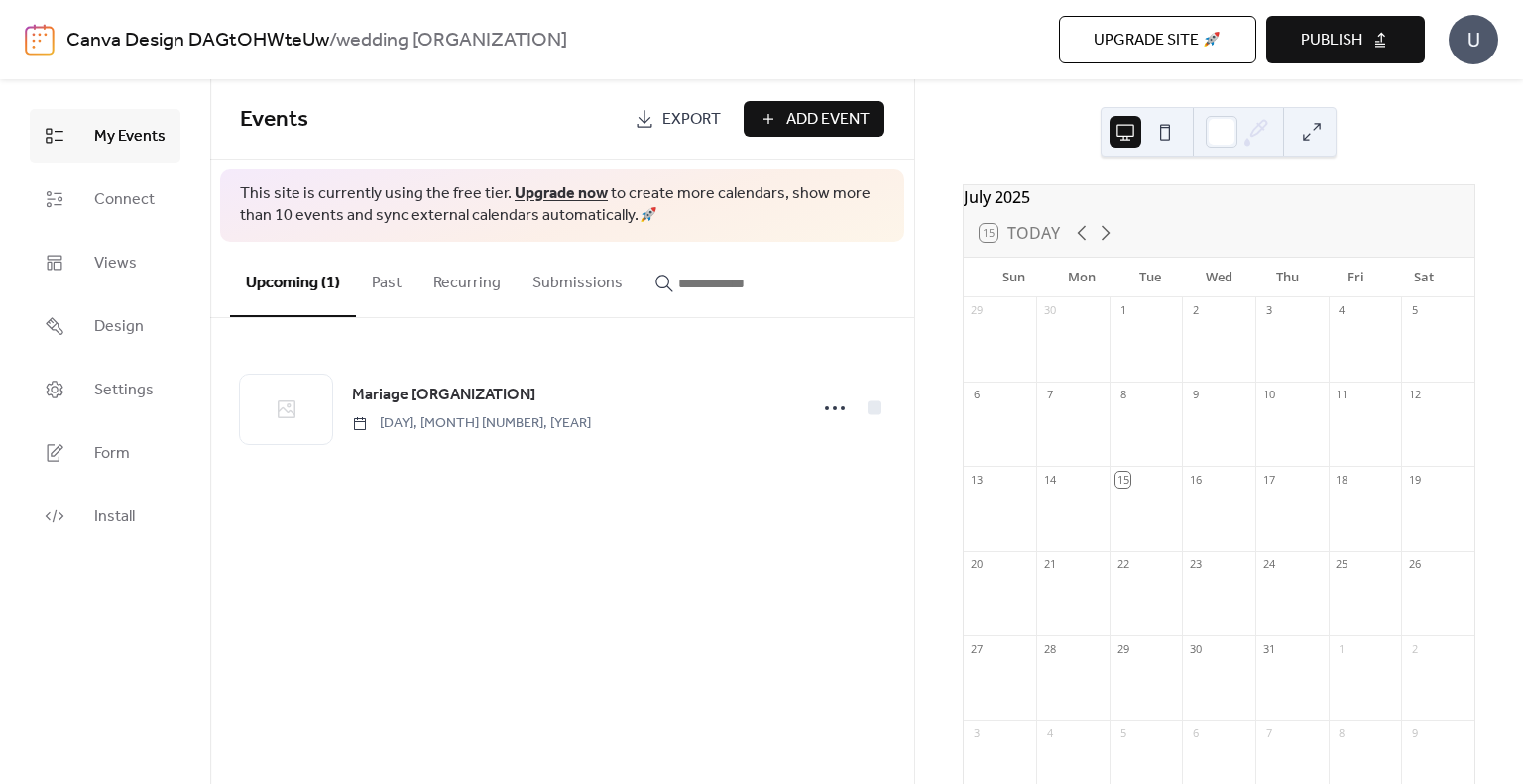 click at bounding box center (1165, 132) 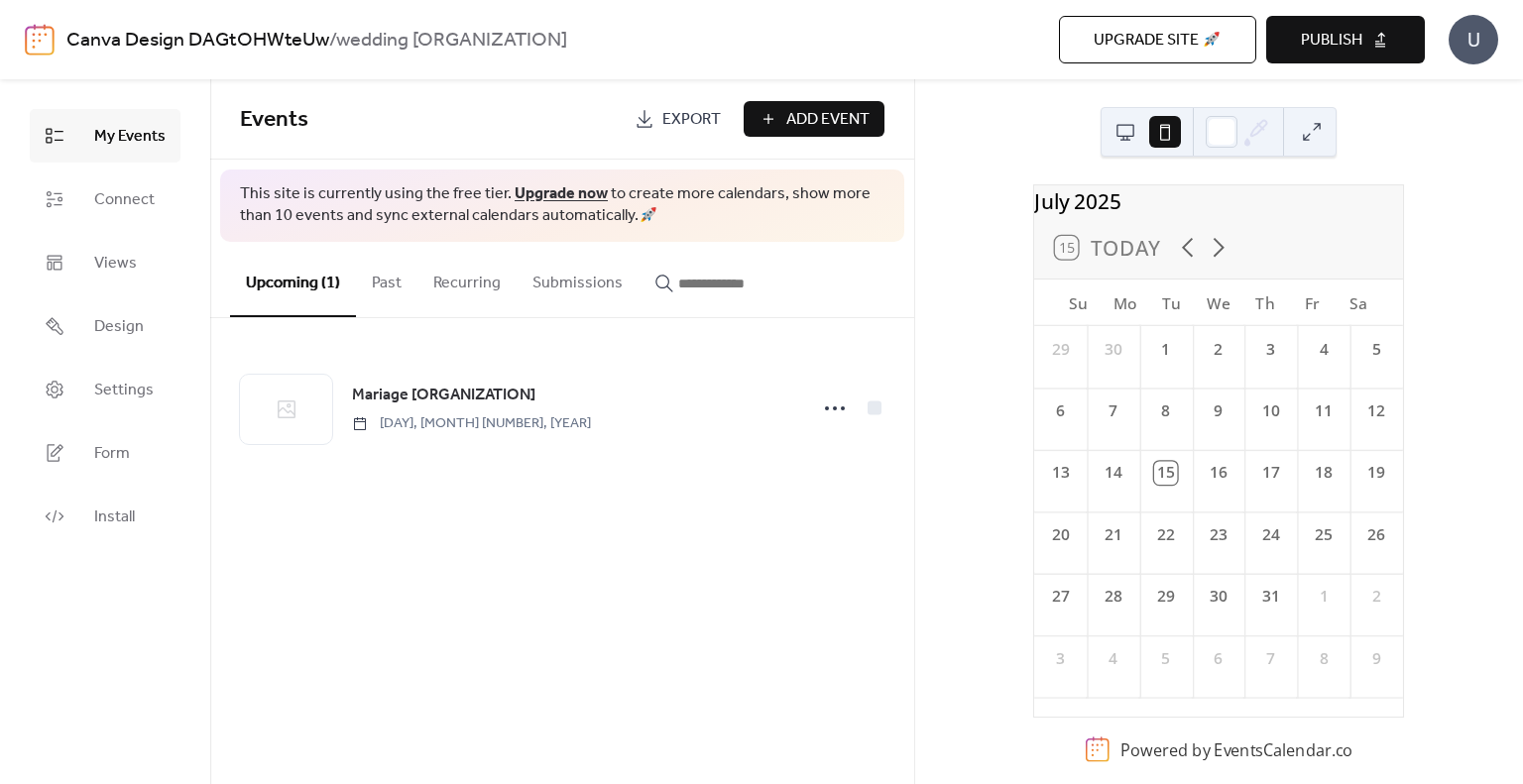 click at bounding box center (1125, 132) 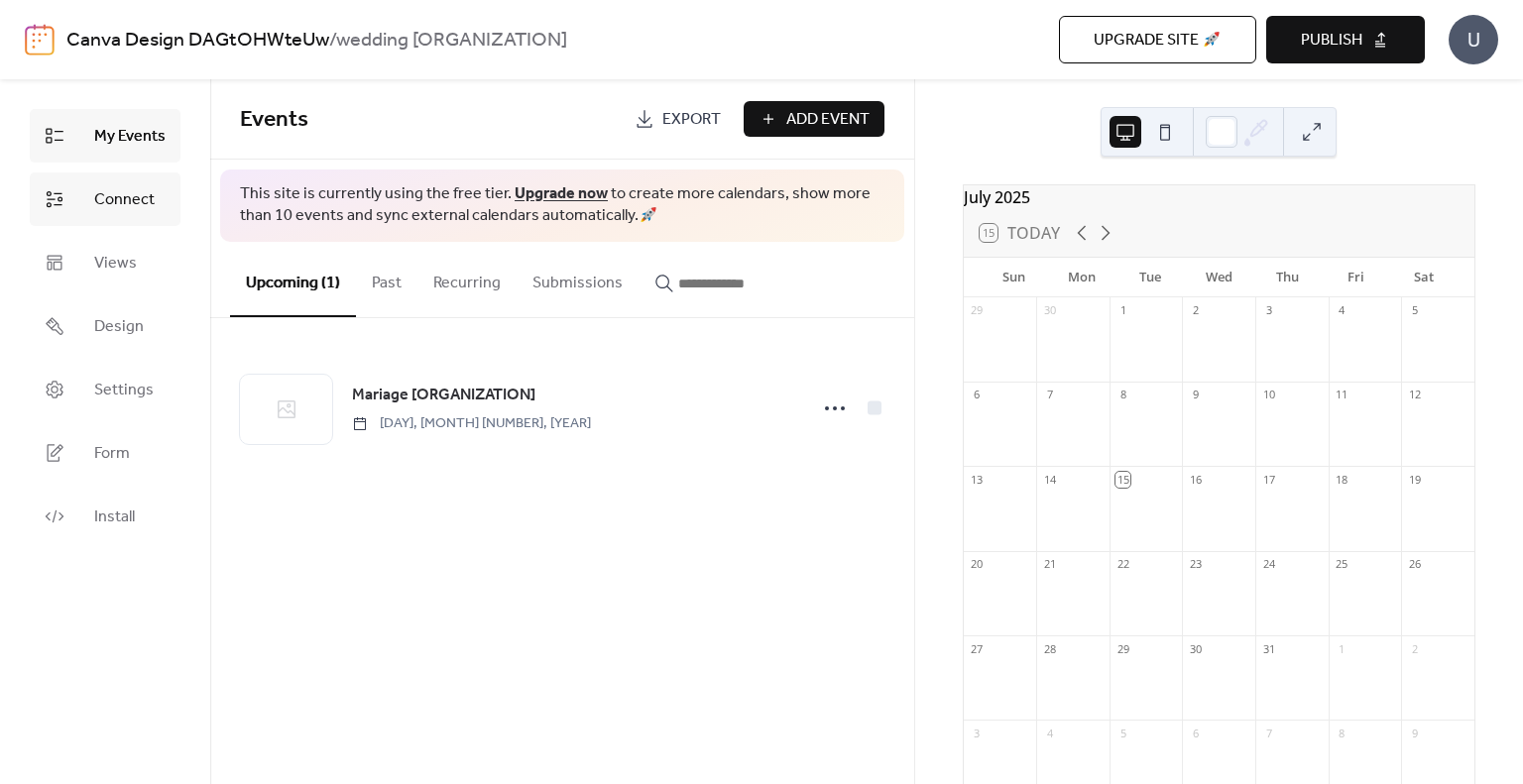 click on "Connect" at bounding box center (124, 200) 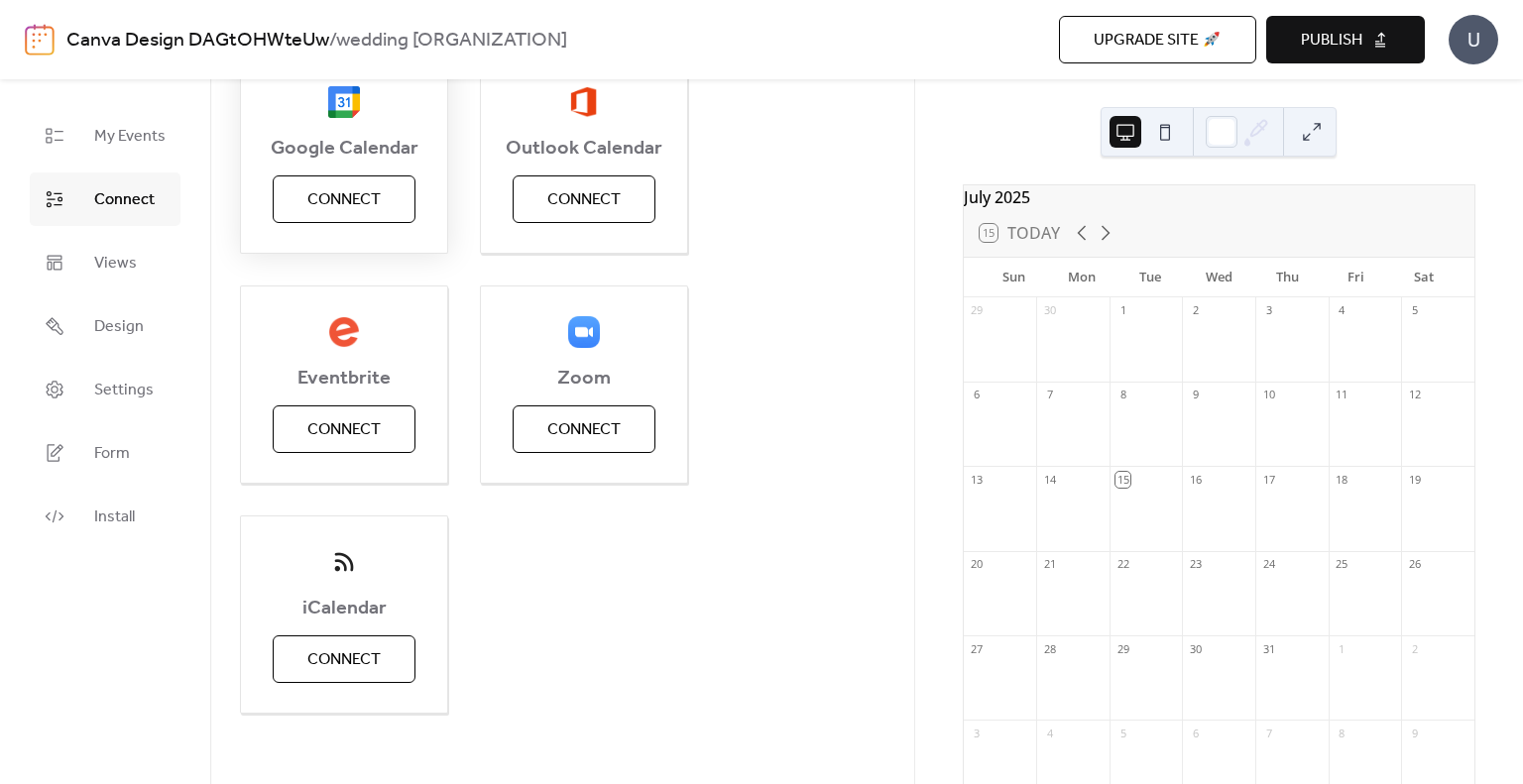 scroll, scrollTop: 0, scrollLeft: 0, axis: both 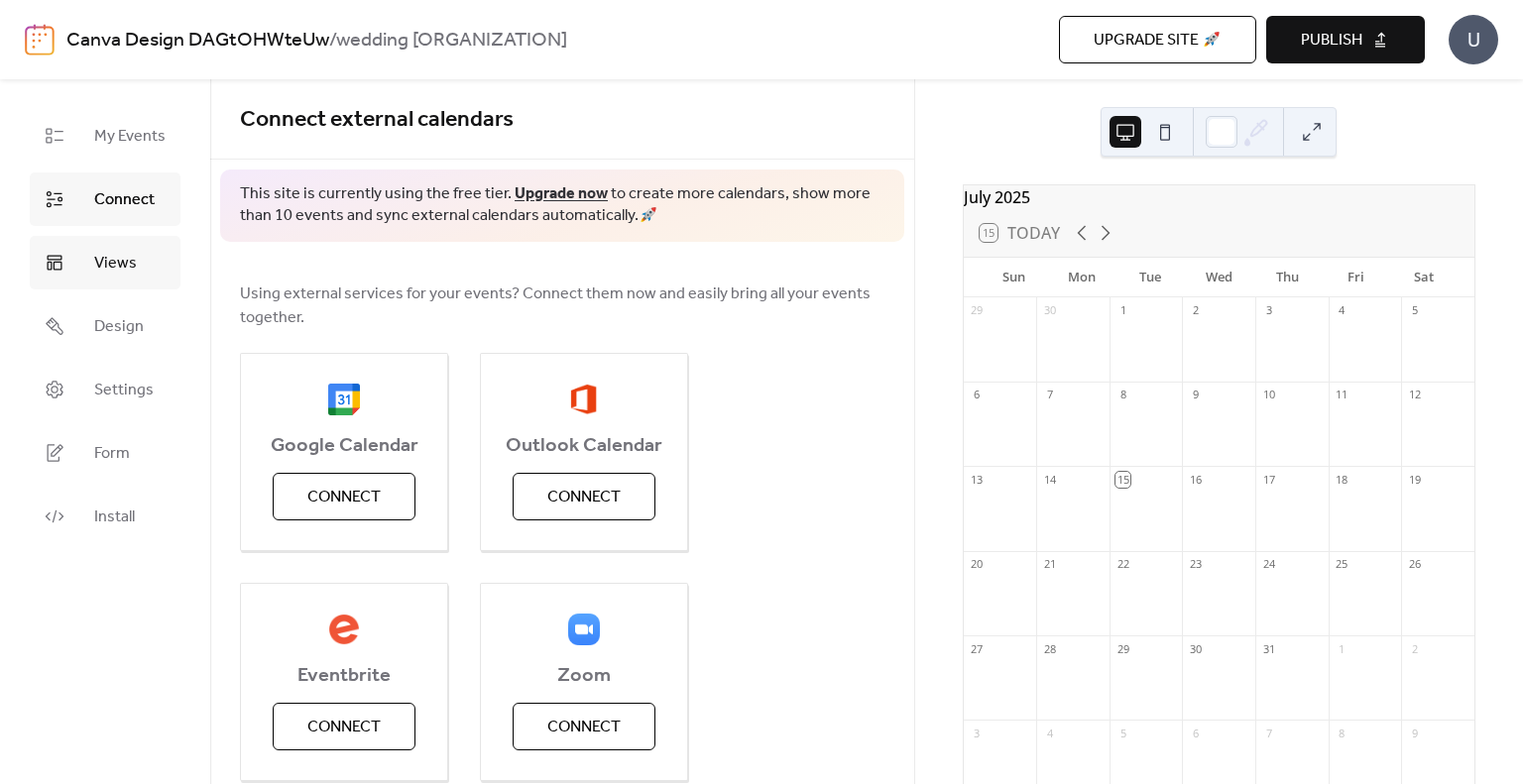 click on "Views" at bounding box center [105, 263] 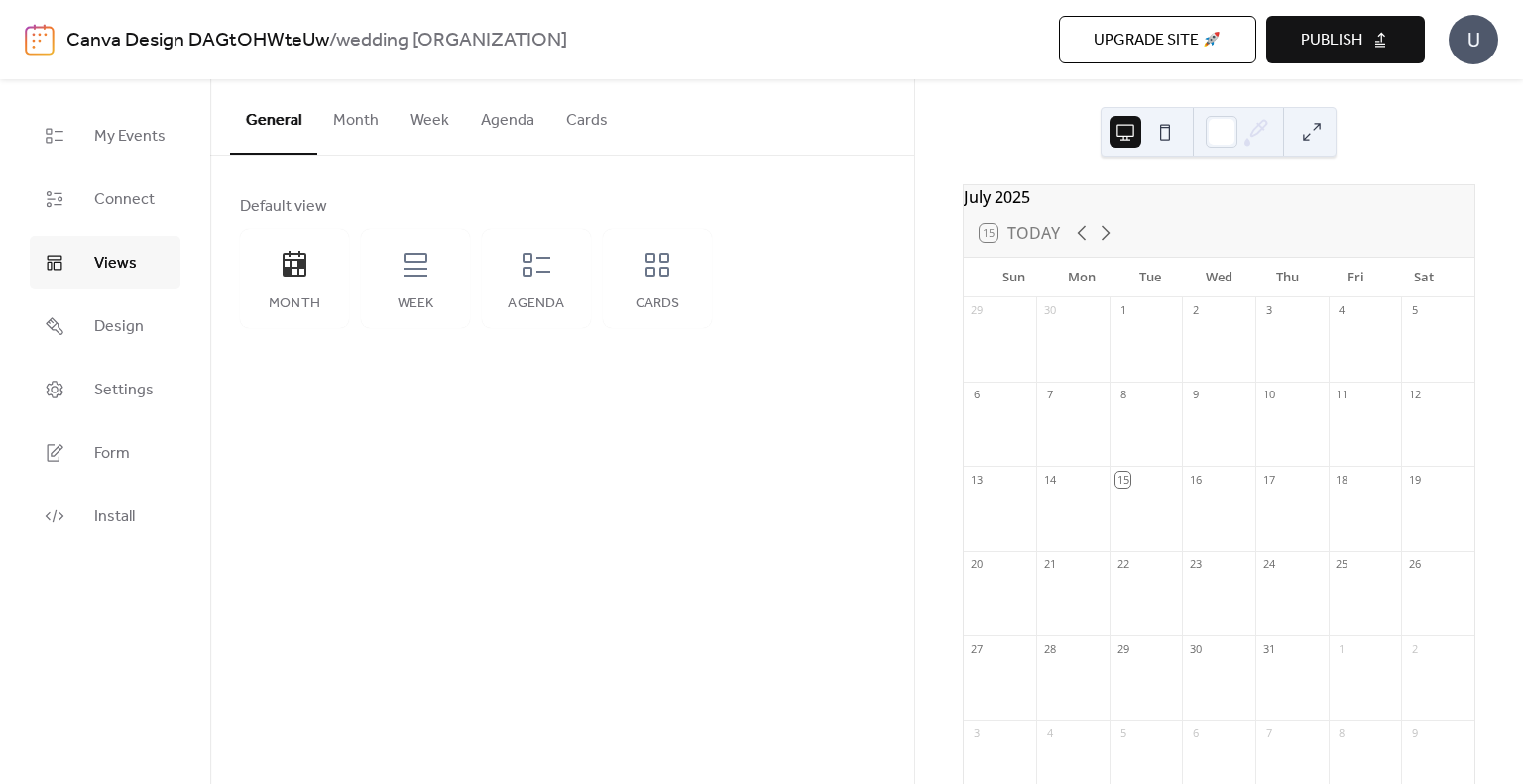 click on "Week" at bounding box center (429, 116) 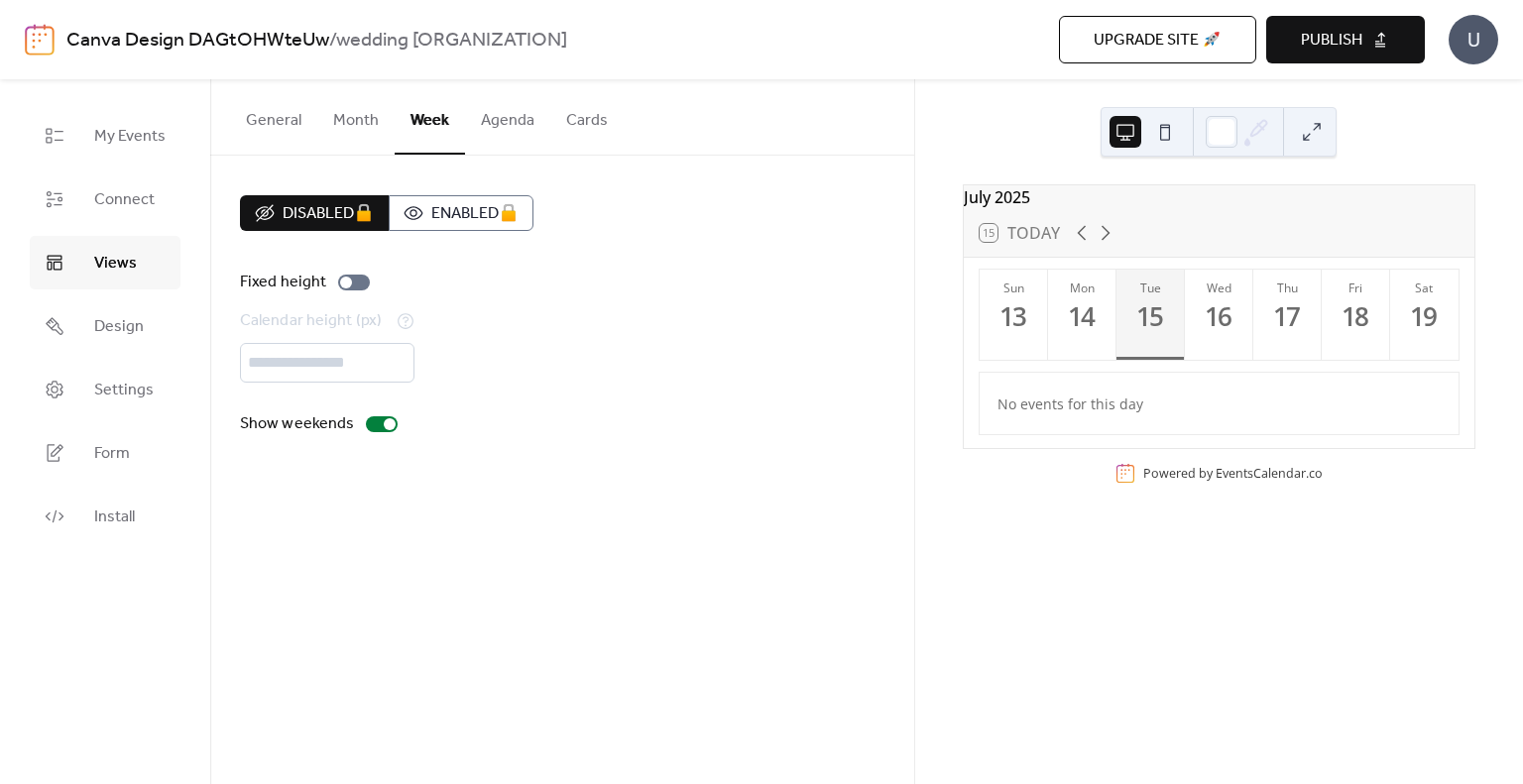 click on "Agenda" at bounding box center (508, 116) 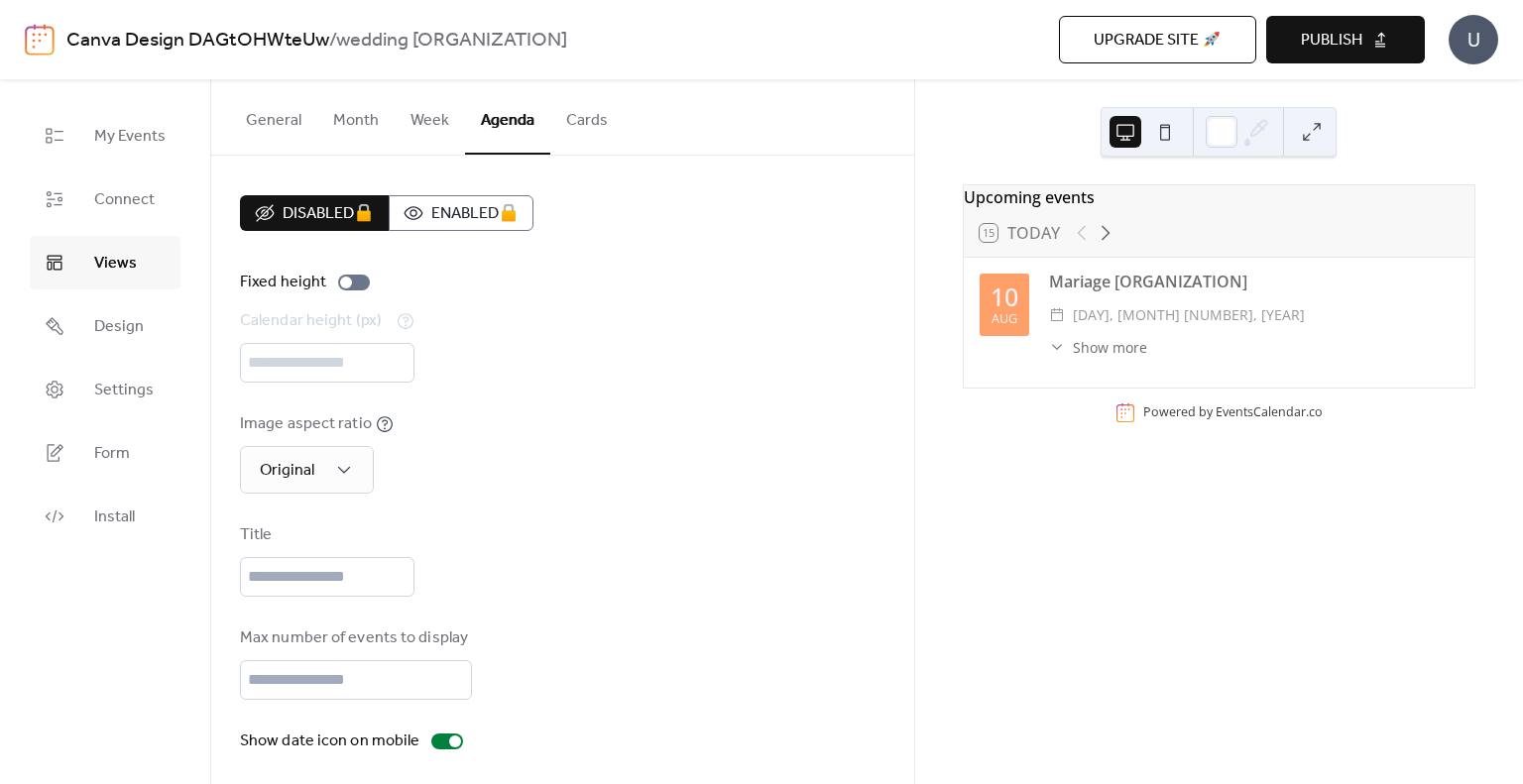 click on "Cards" at bounding box center [587, 116] 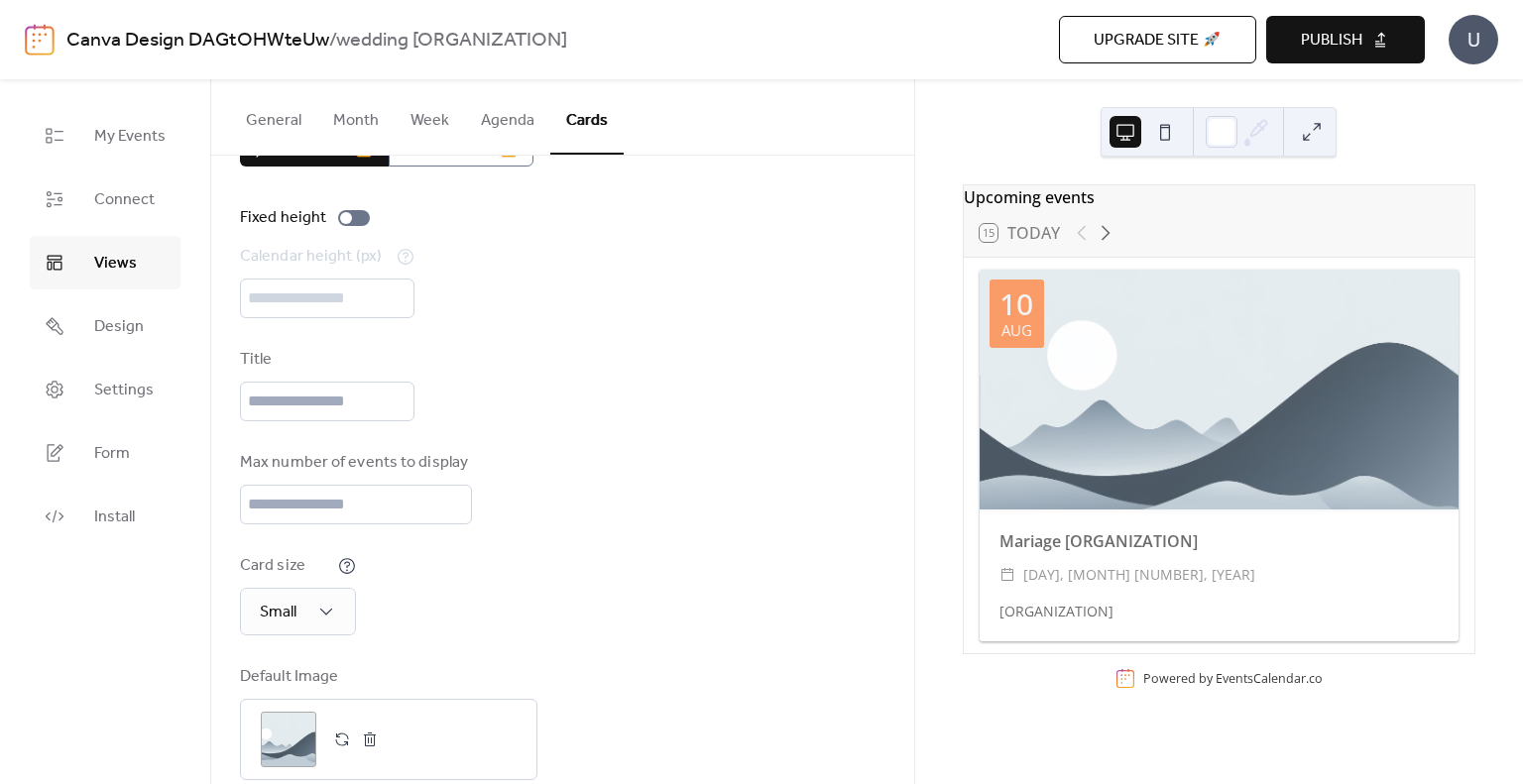scroll, scrollTop: 98, scrollLeft: 0, axis: vertical 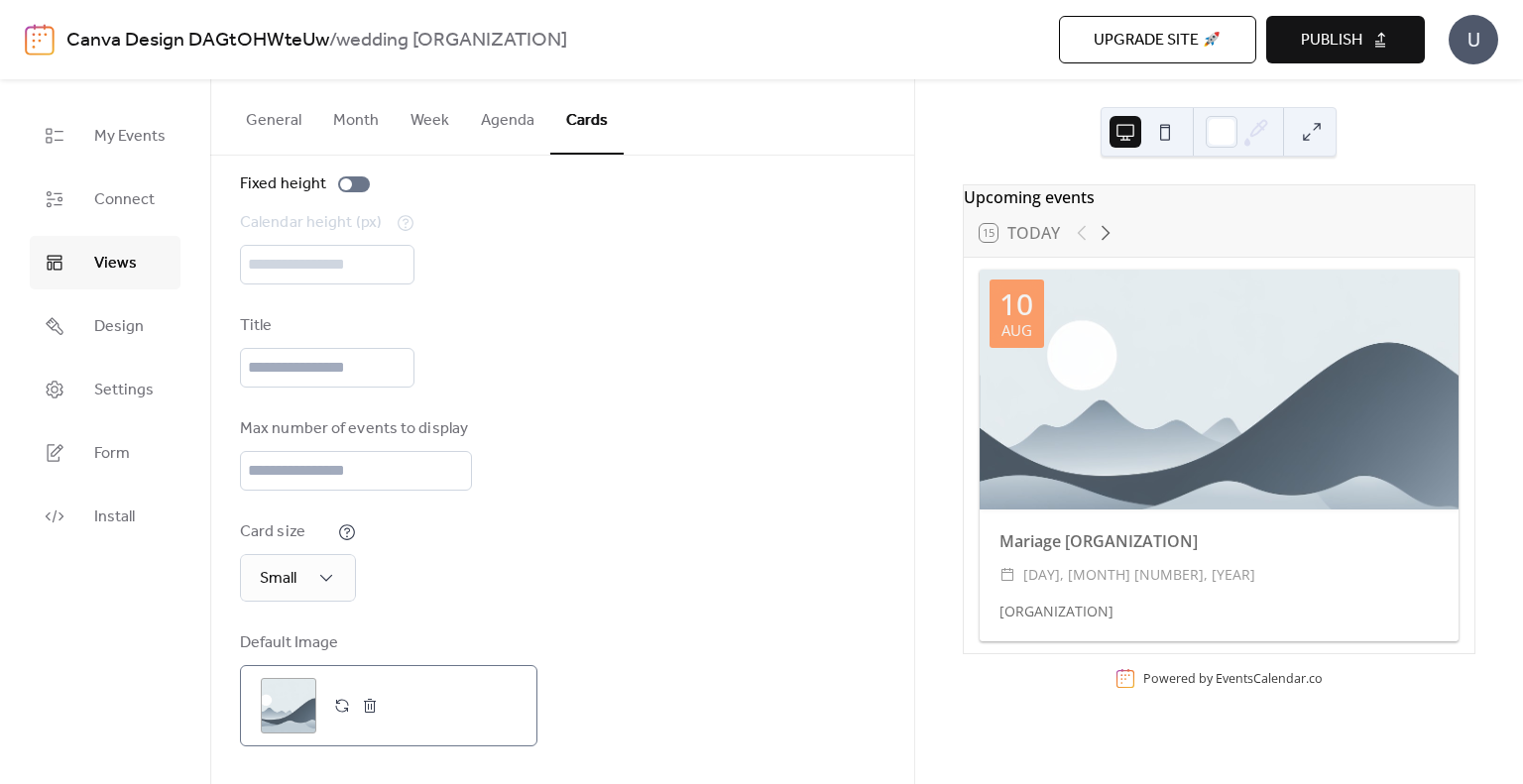 click on ";" at bounding box center [289, 706] 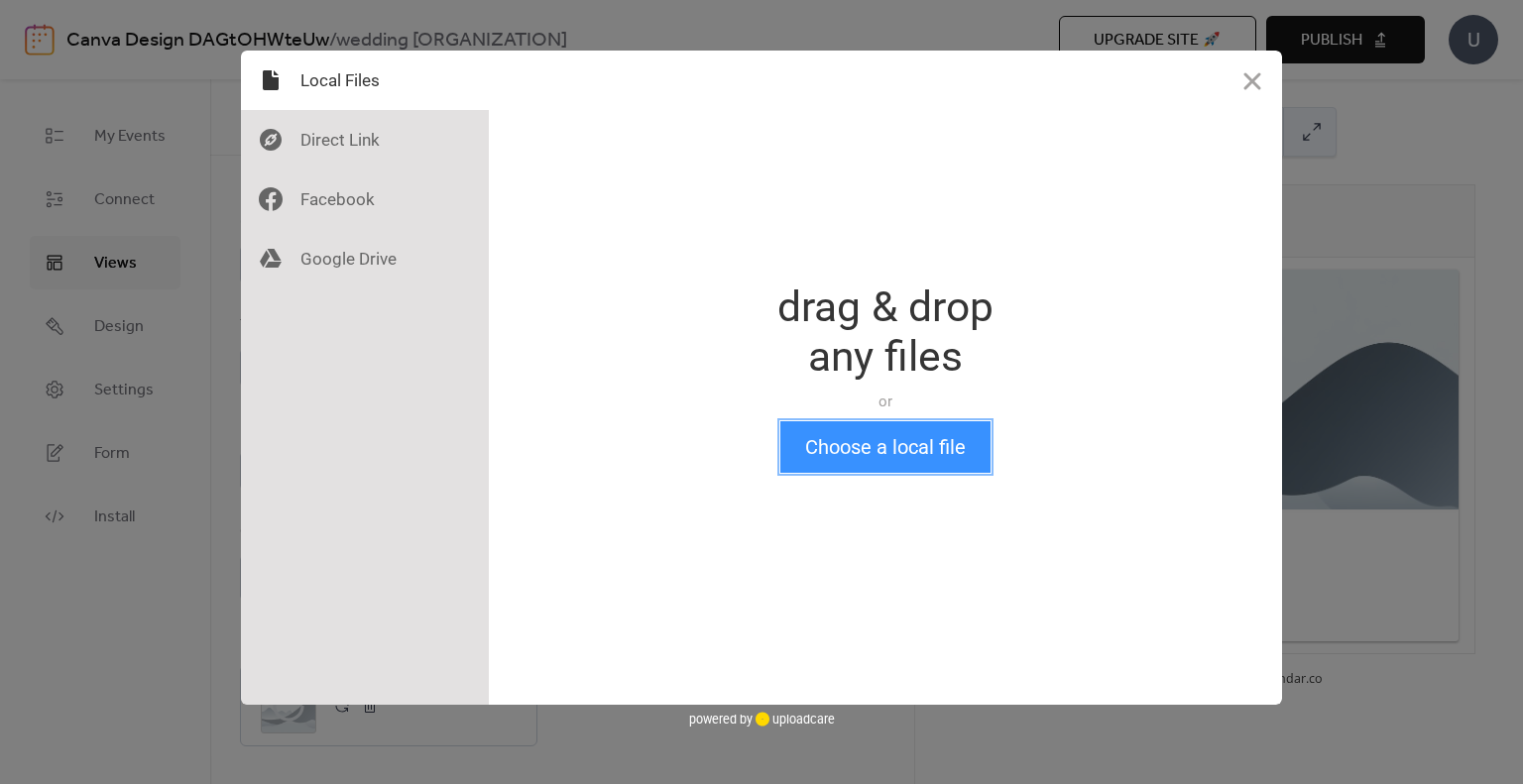 click on "Choose a local file" at bounding box center (885, 447) 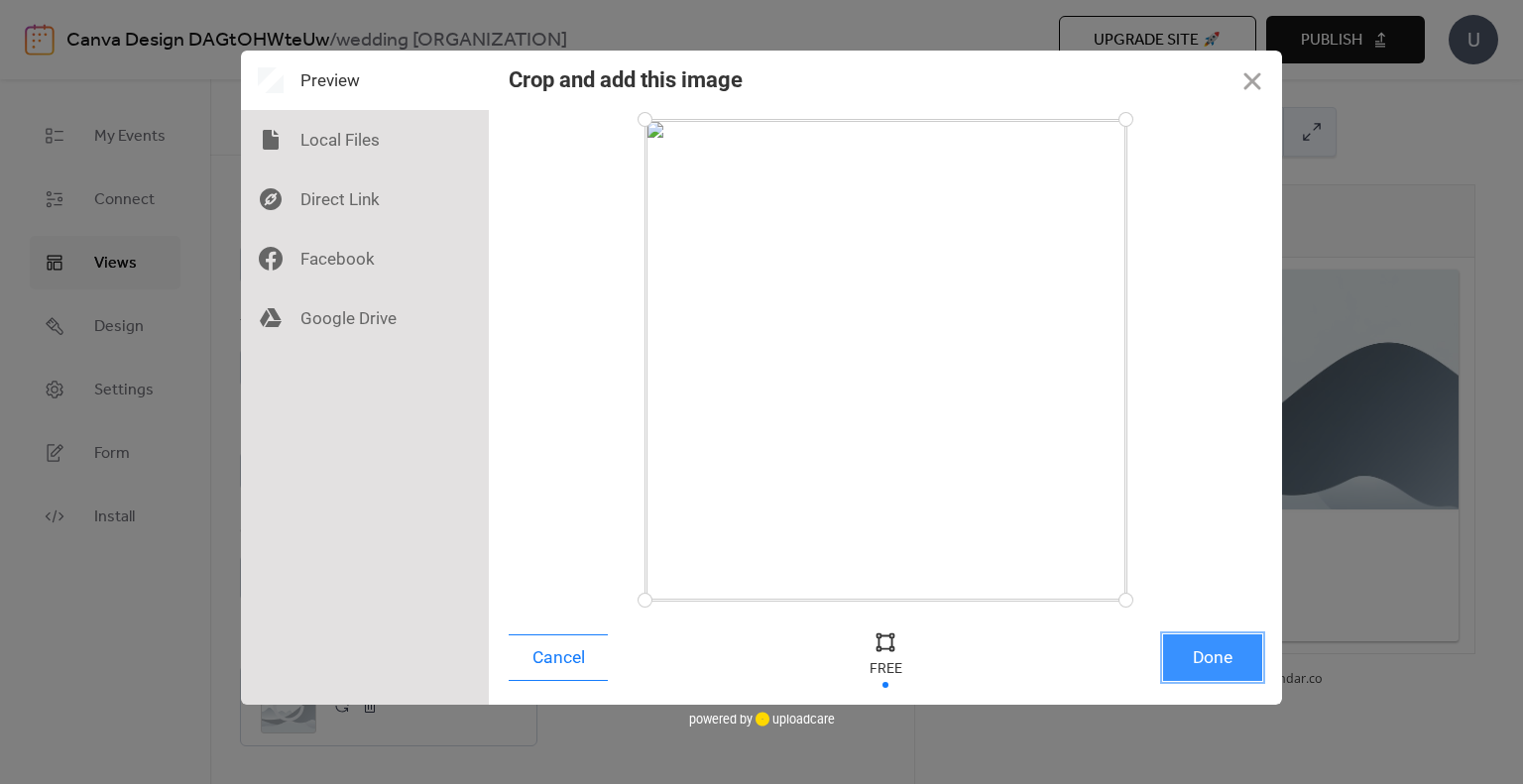click on "Done" at bounding box center [1213, 657] 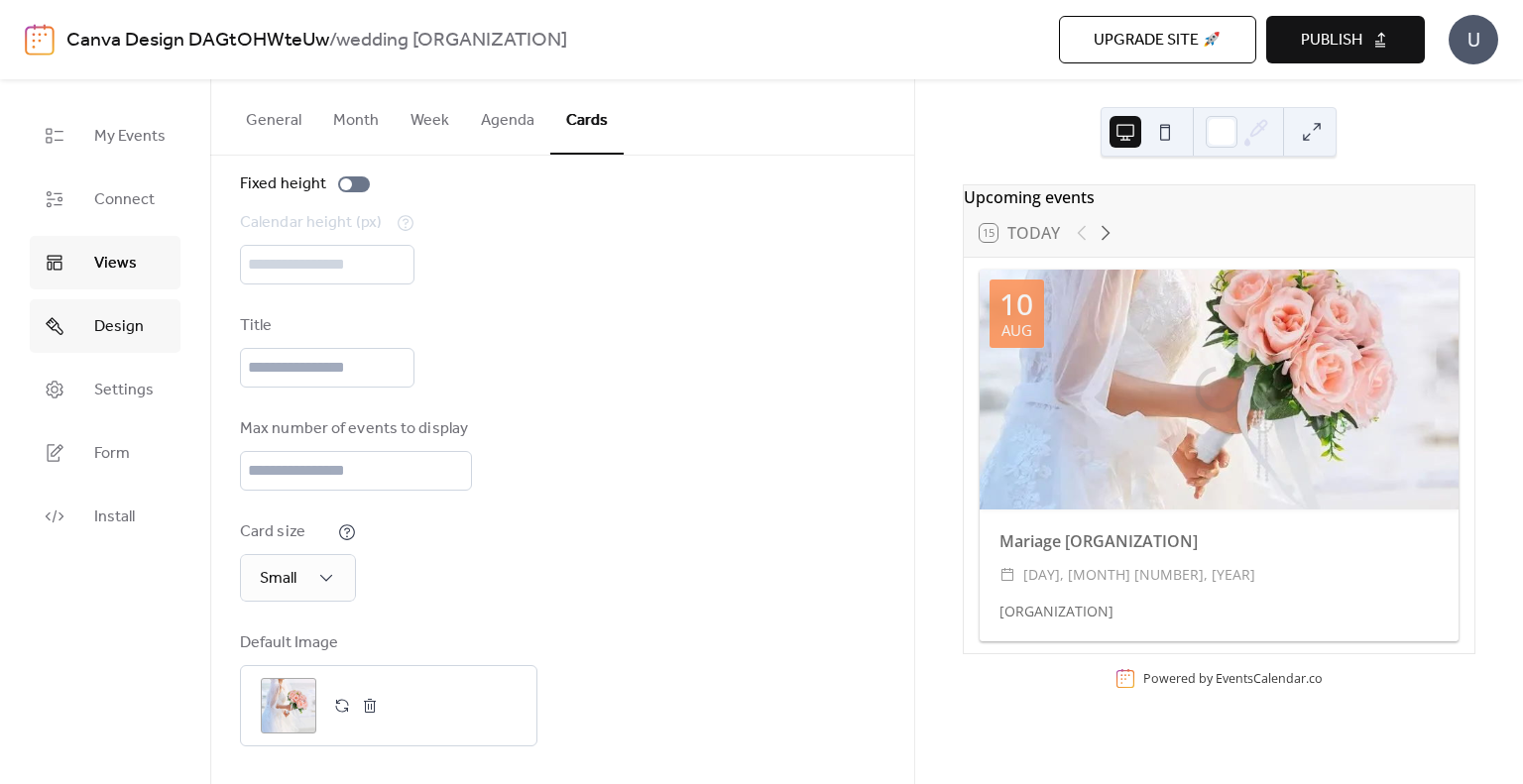 click on "Design" at bounding box center [119, 327] 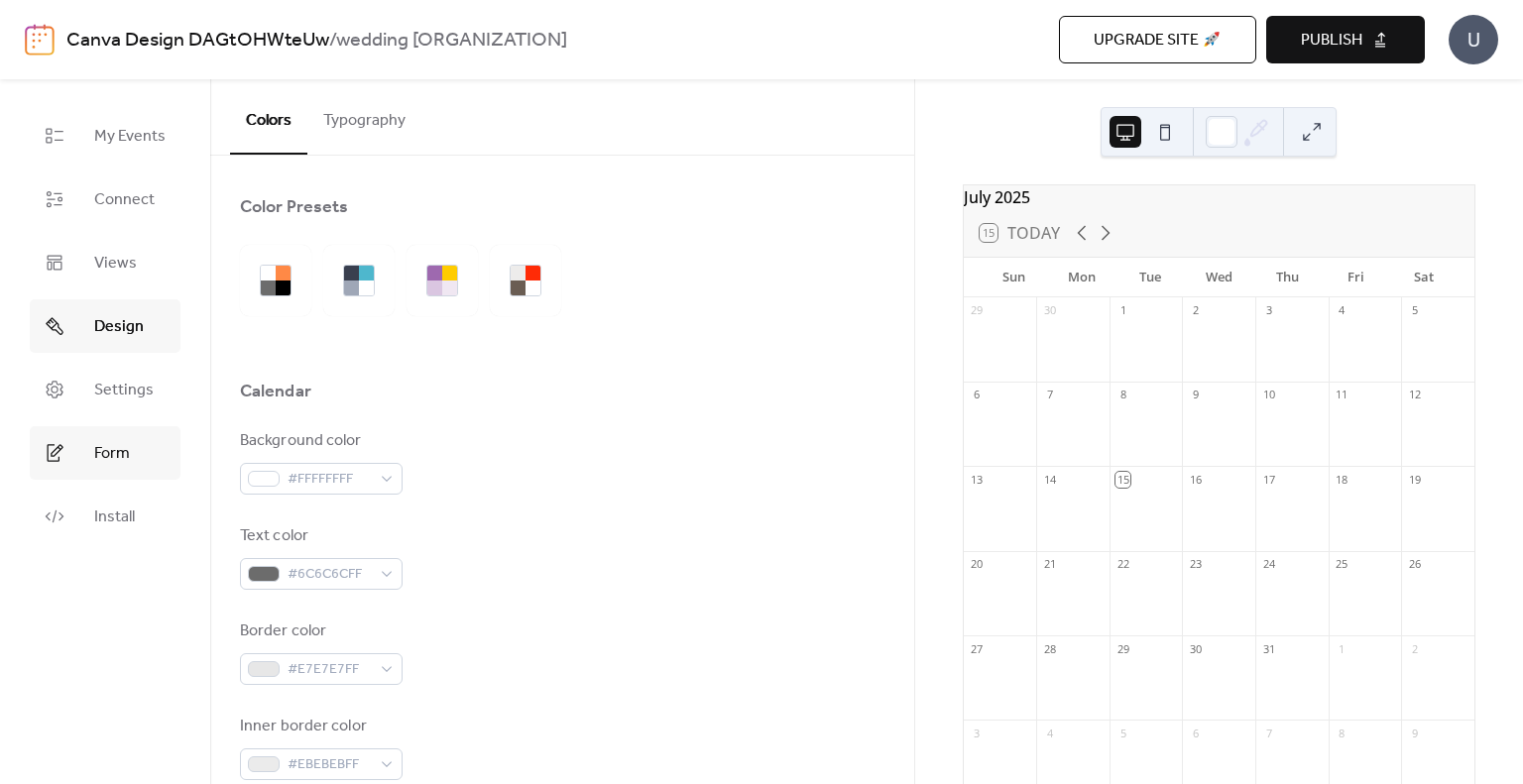click on "Form" at bounding box center (112, 454) 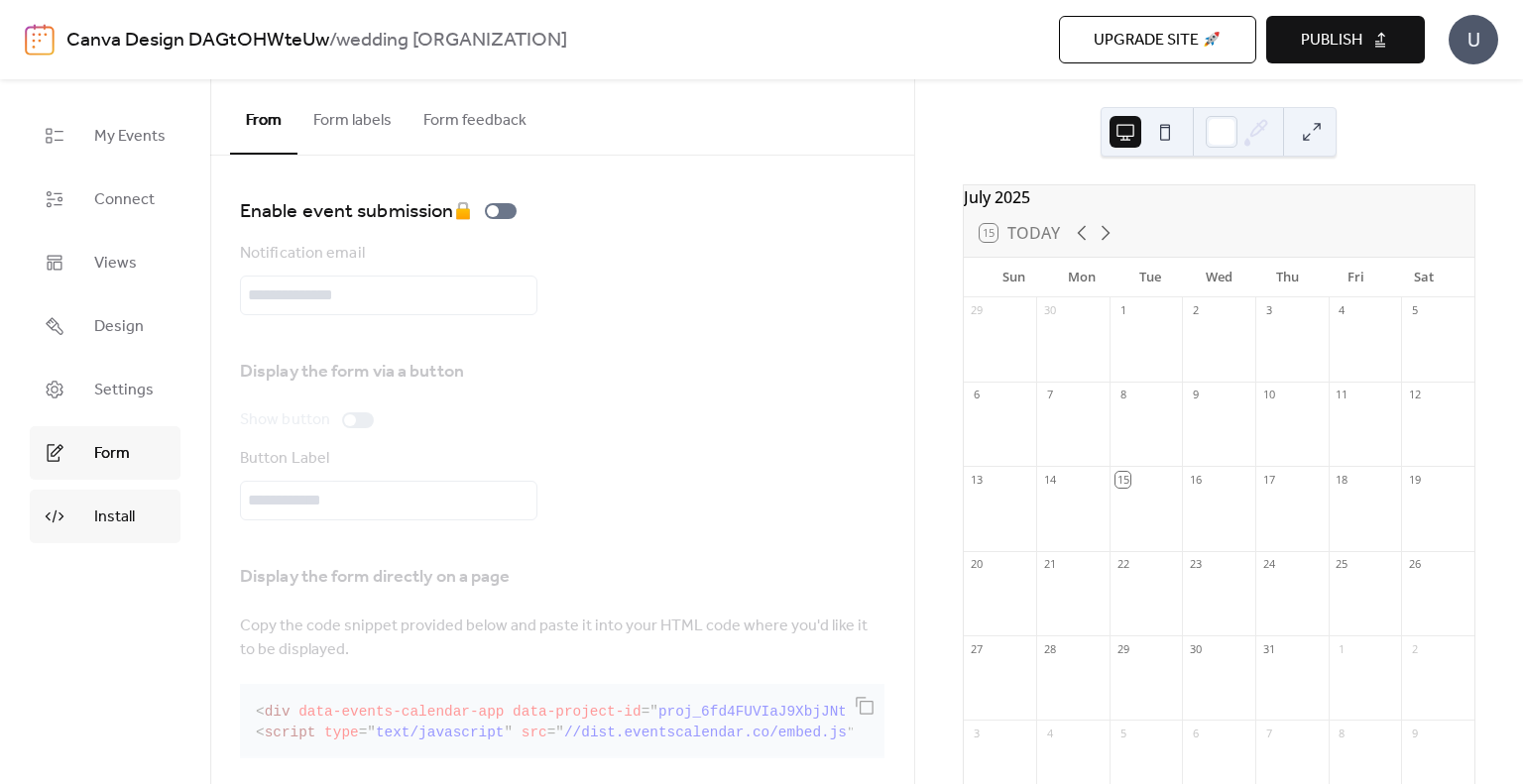 click on "Install" at bounding box center [114, 517] 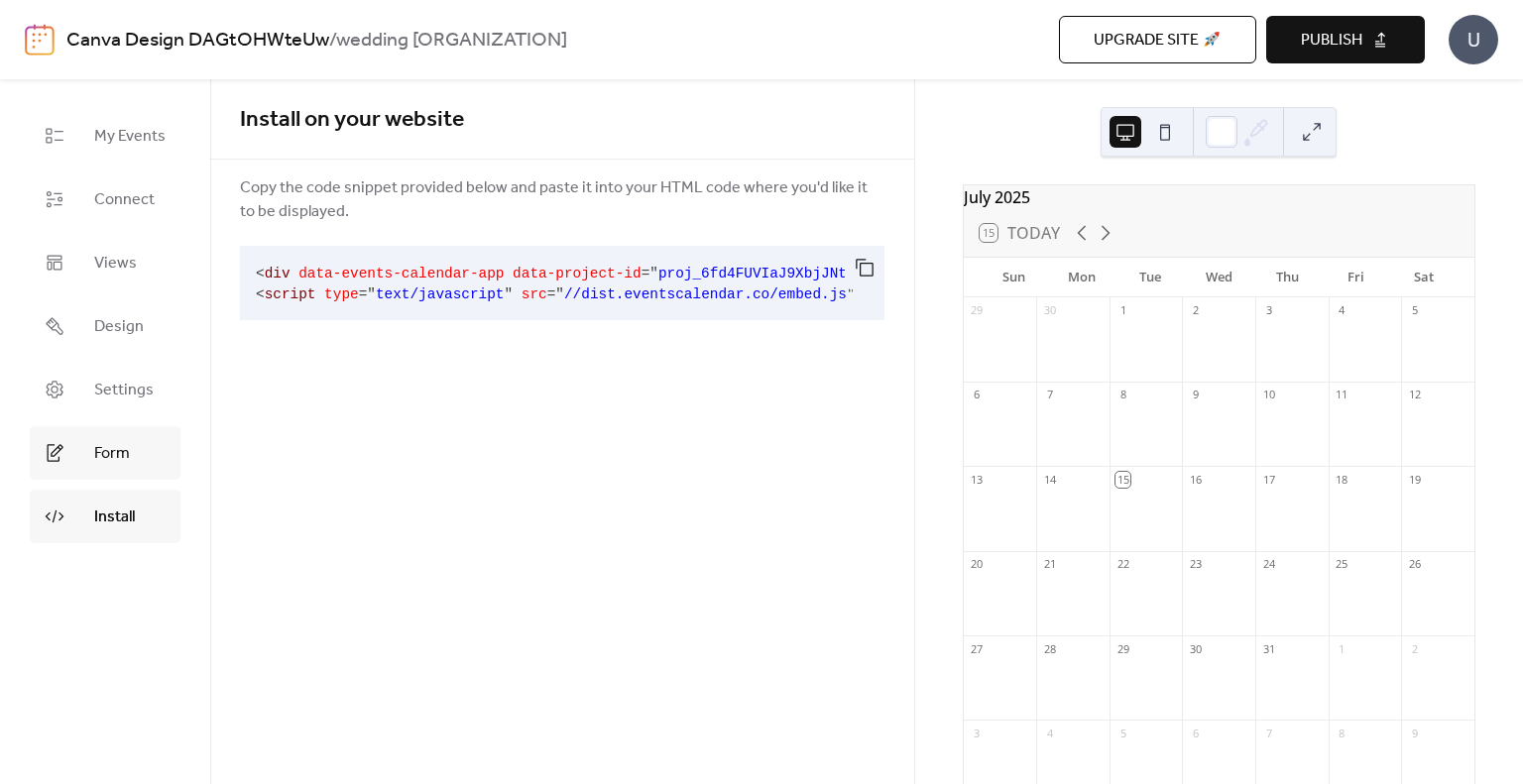 click on "Form" at bounding box center (112, 454) 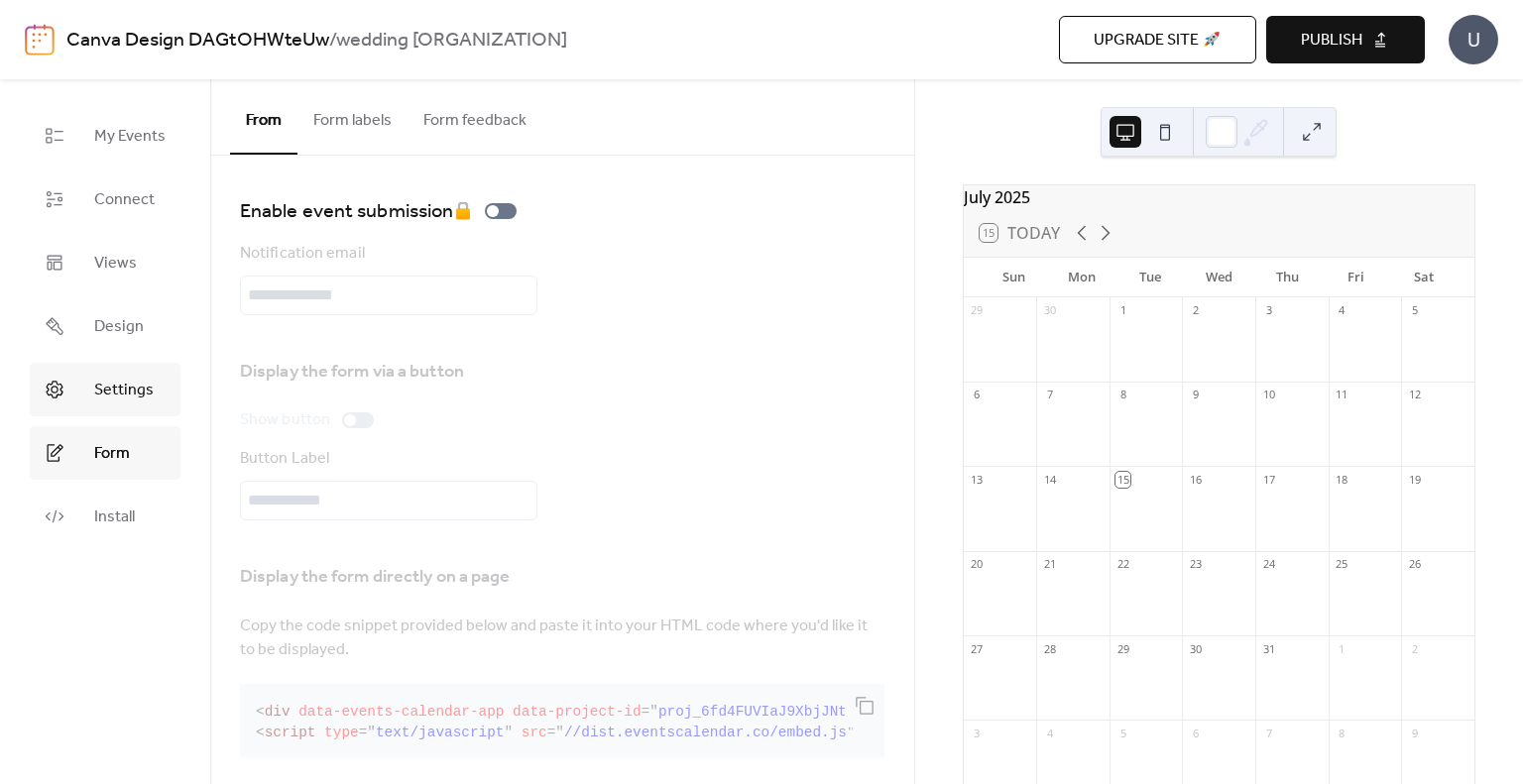 click on "Settings" at bounding box center (124, 391) 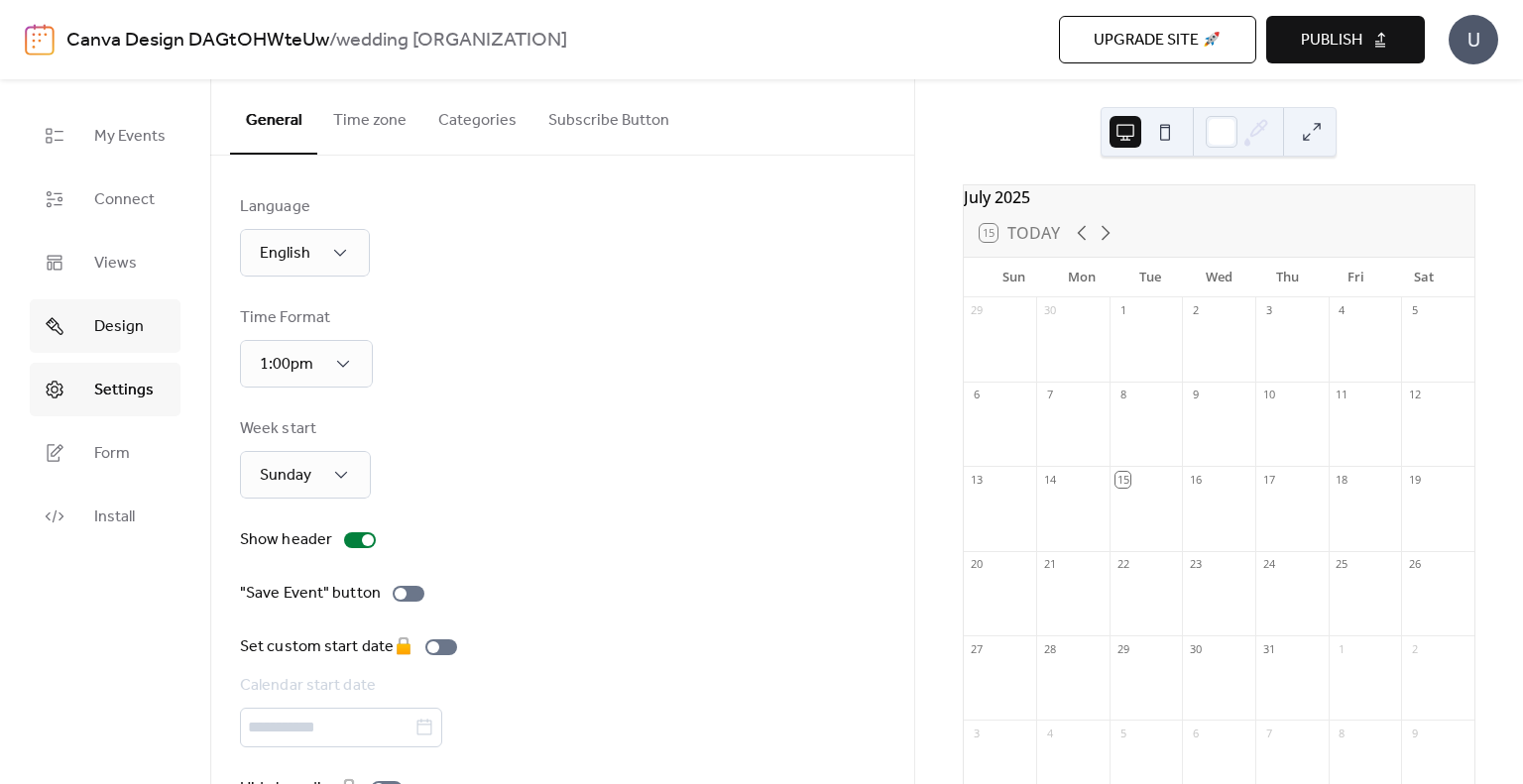 click on "Design" at bounding box center (105, 326) 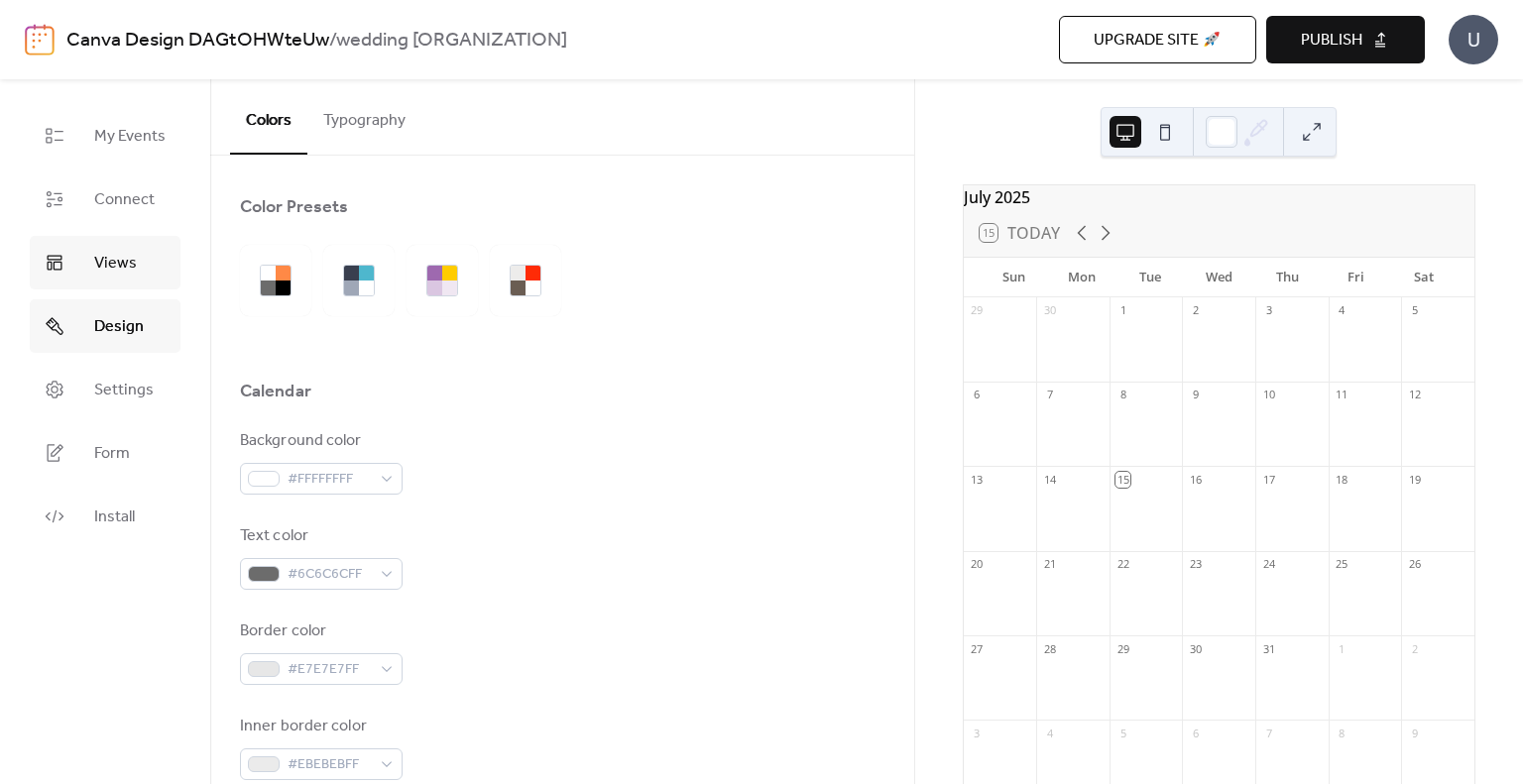 click on "Views" at bounding box center [115, 264] 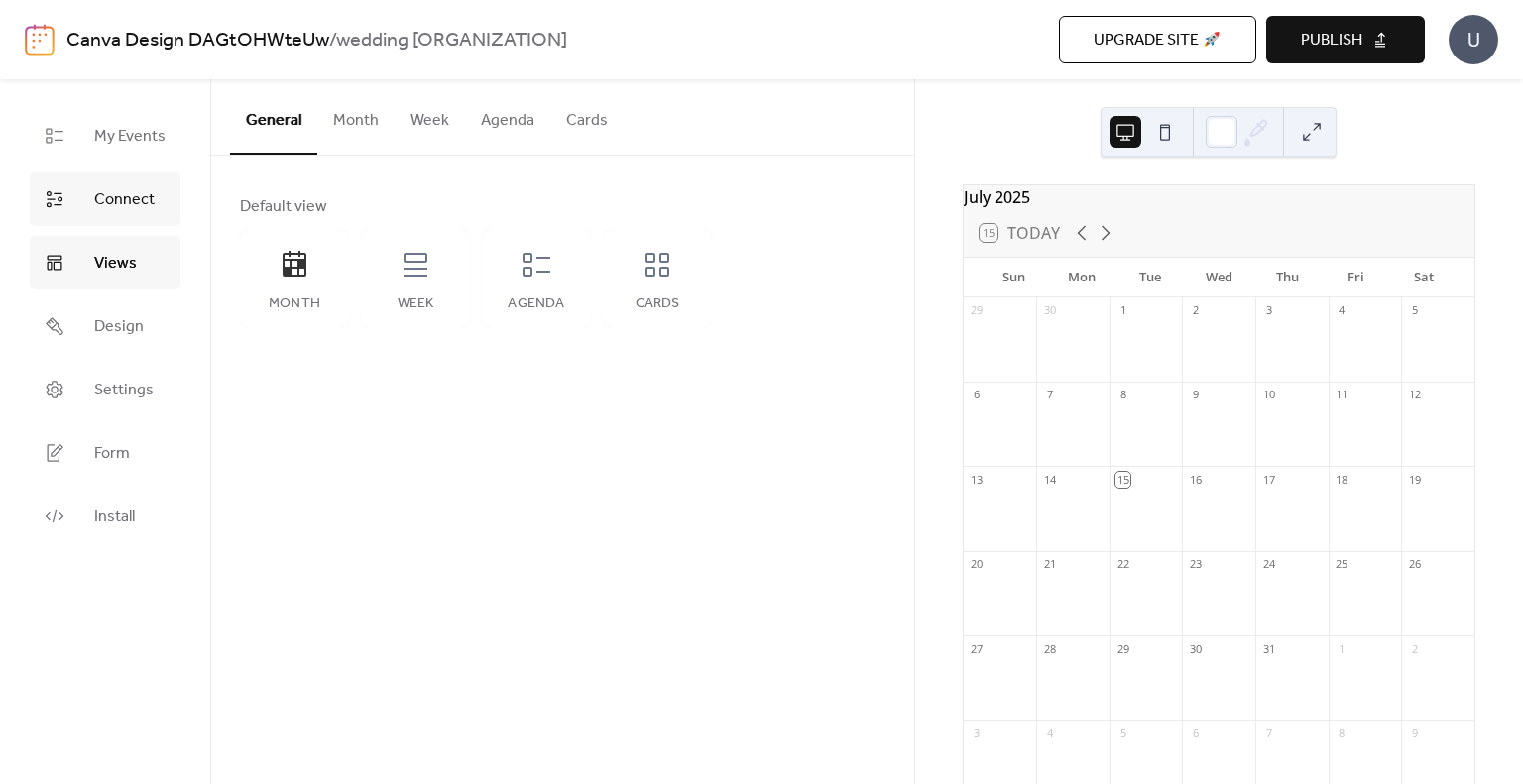 click on "Connect" at bounding box center [124, 200] 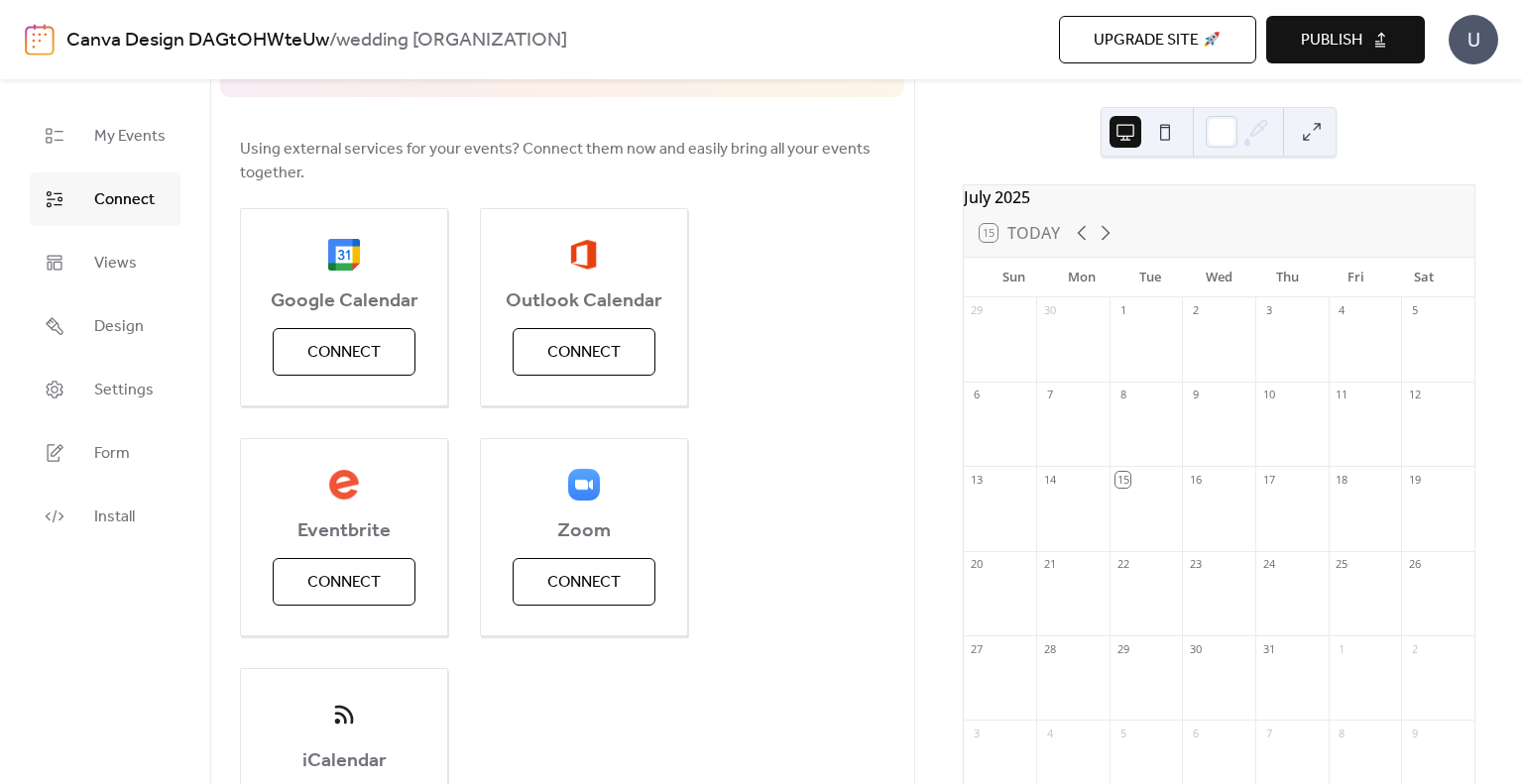 scroll, scrollTop: 0, scrollLeft: 0, axis: both 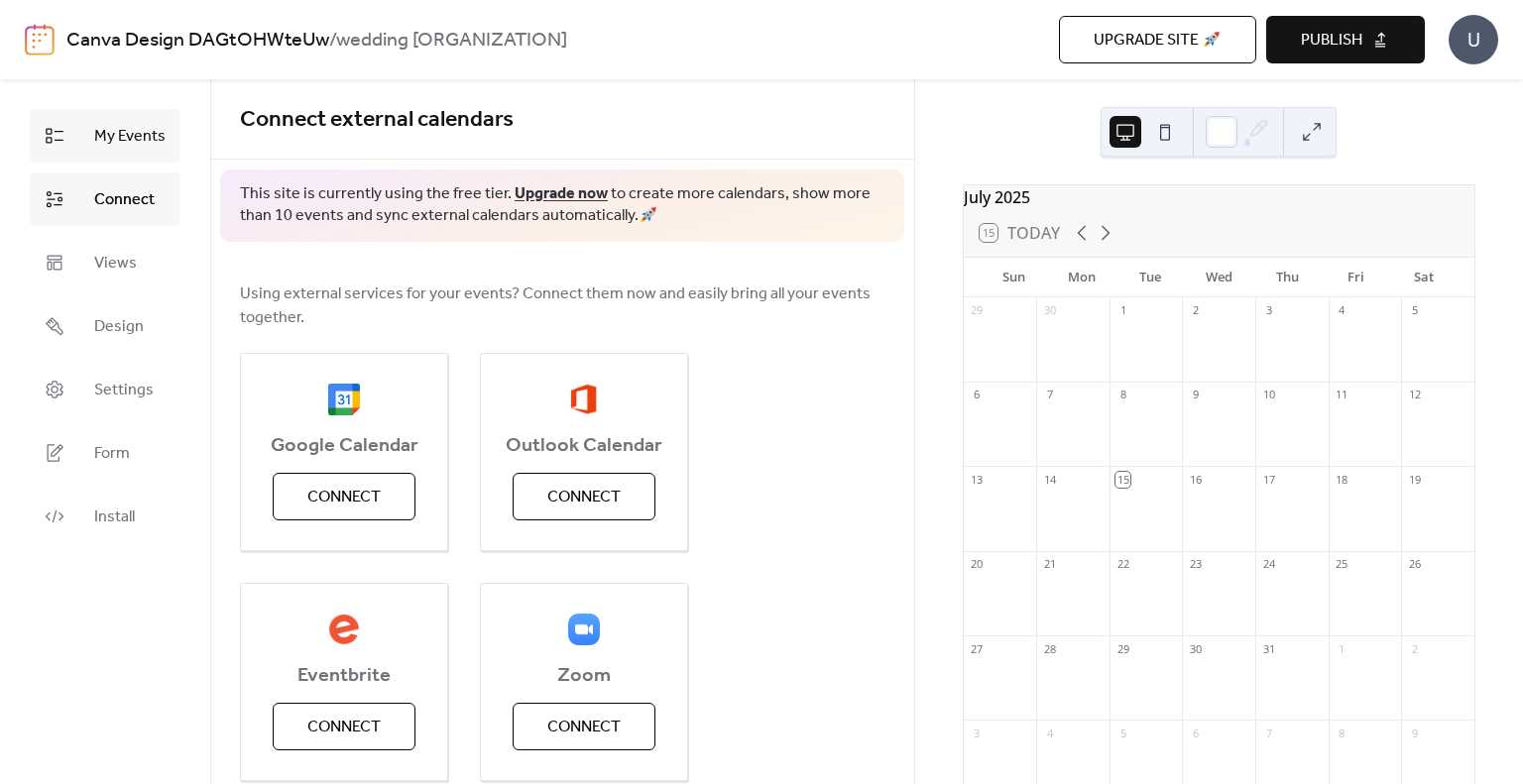 click on "My Events" at bounding box center [130, 137] 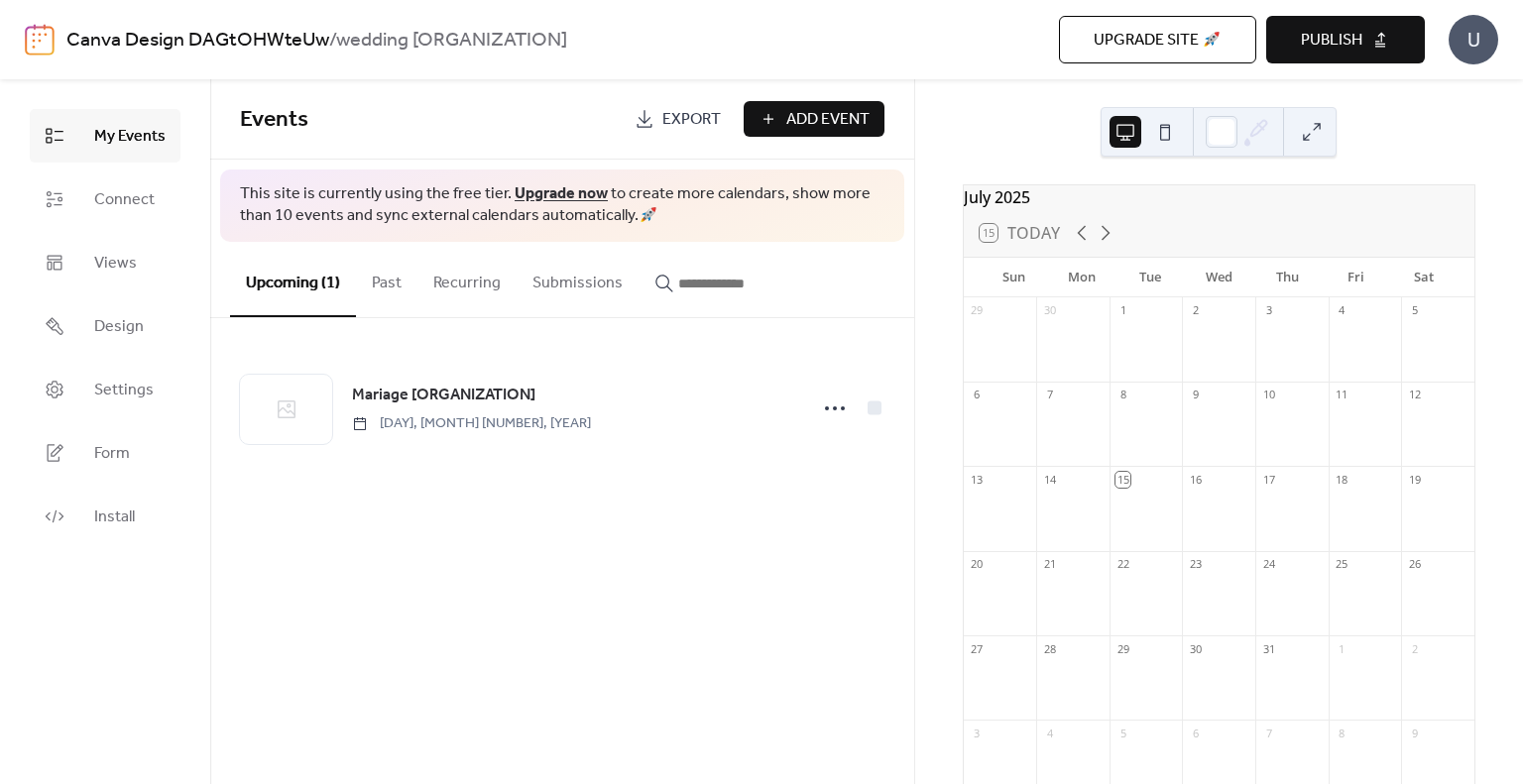 click on "Publish" at bounding box center (1346, 40) 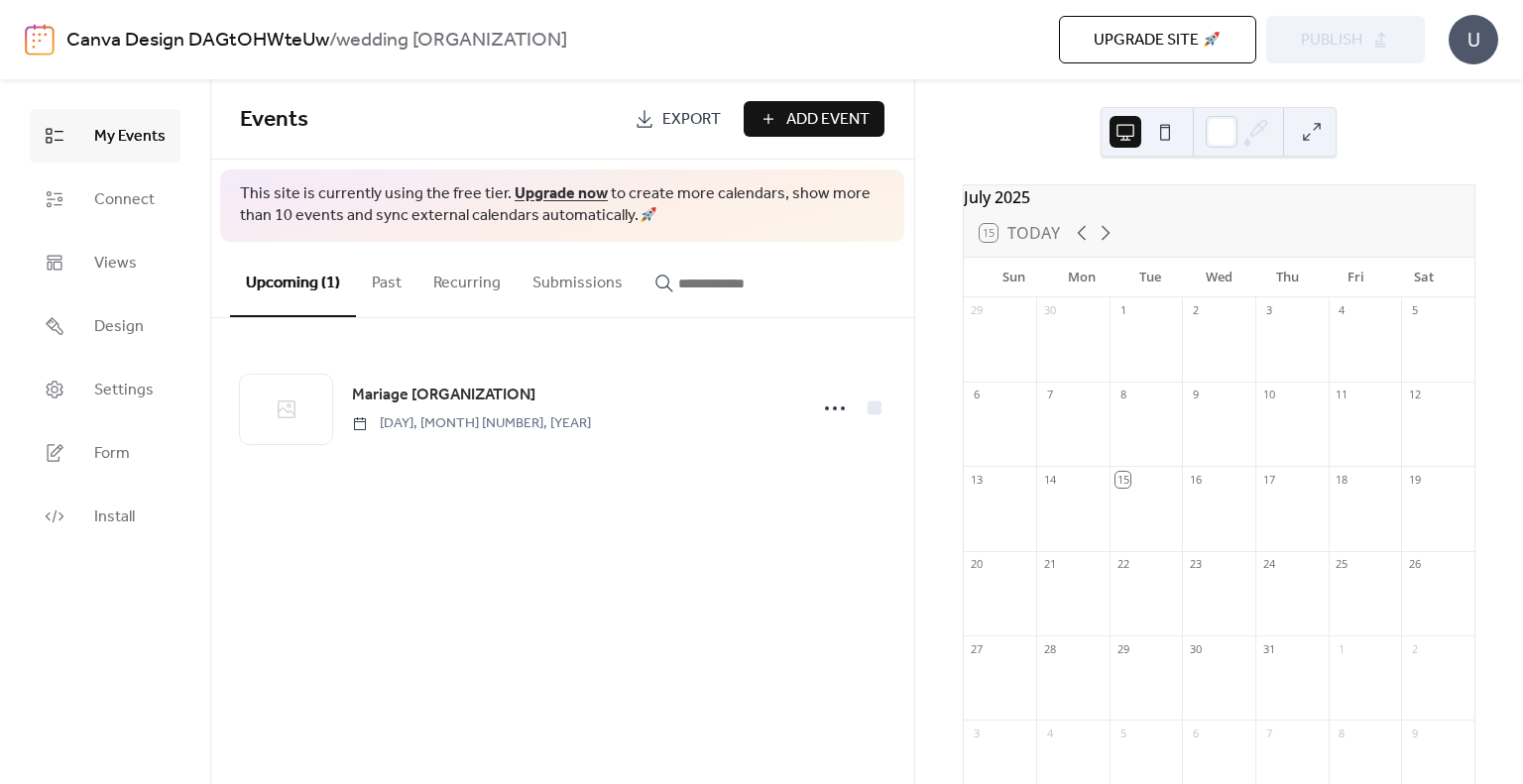 click on "Export" at bounding box center (691, 120) 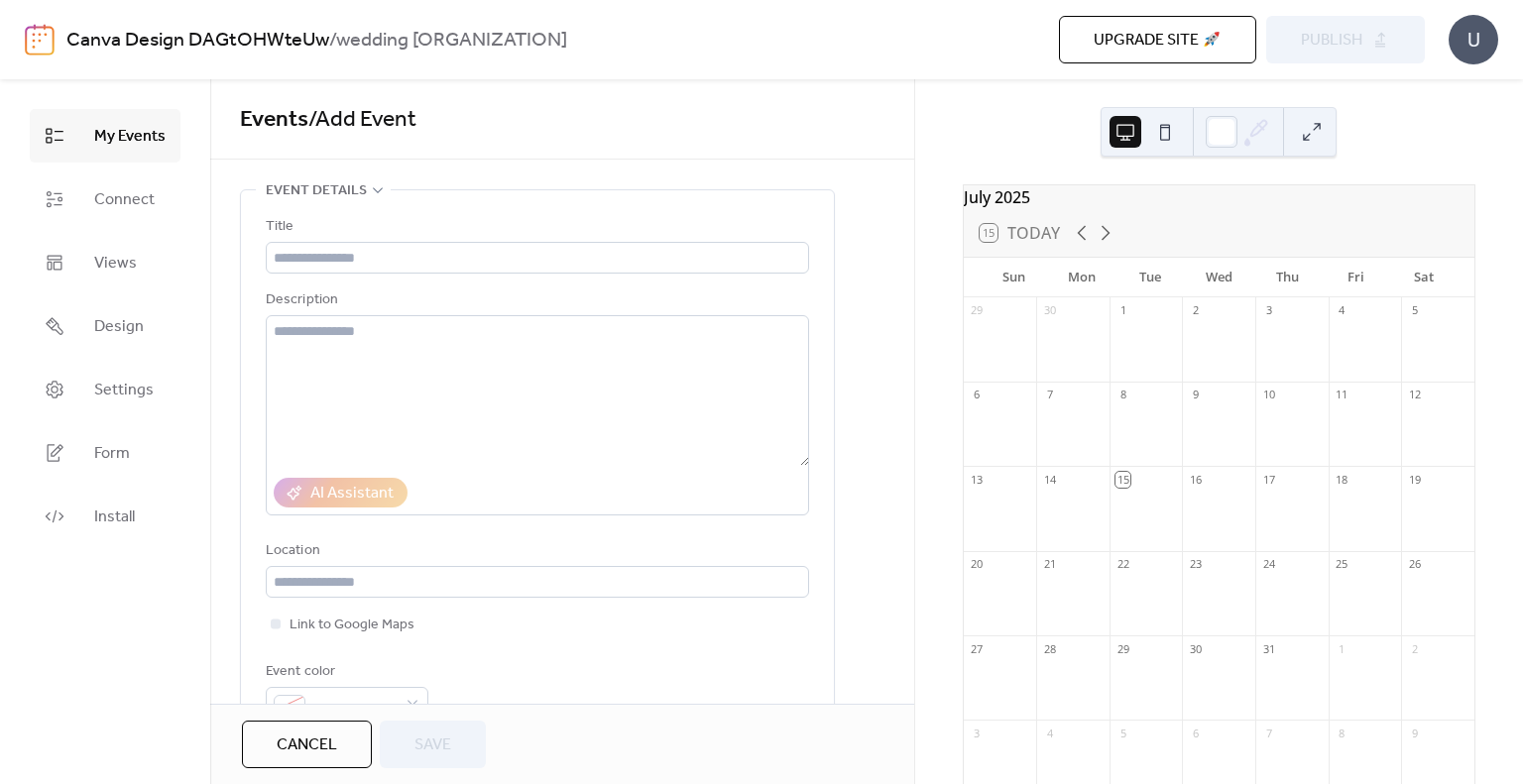 click on "My Events" at bounding box center (130, 137) 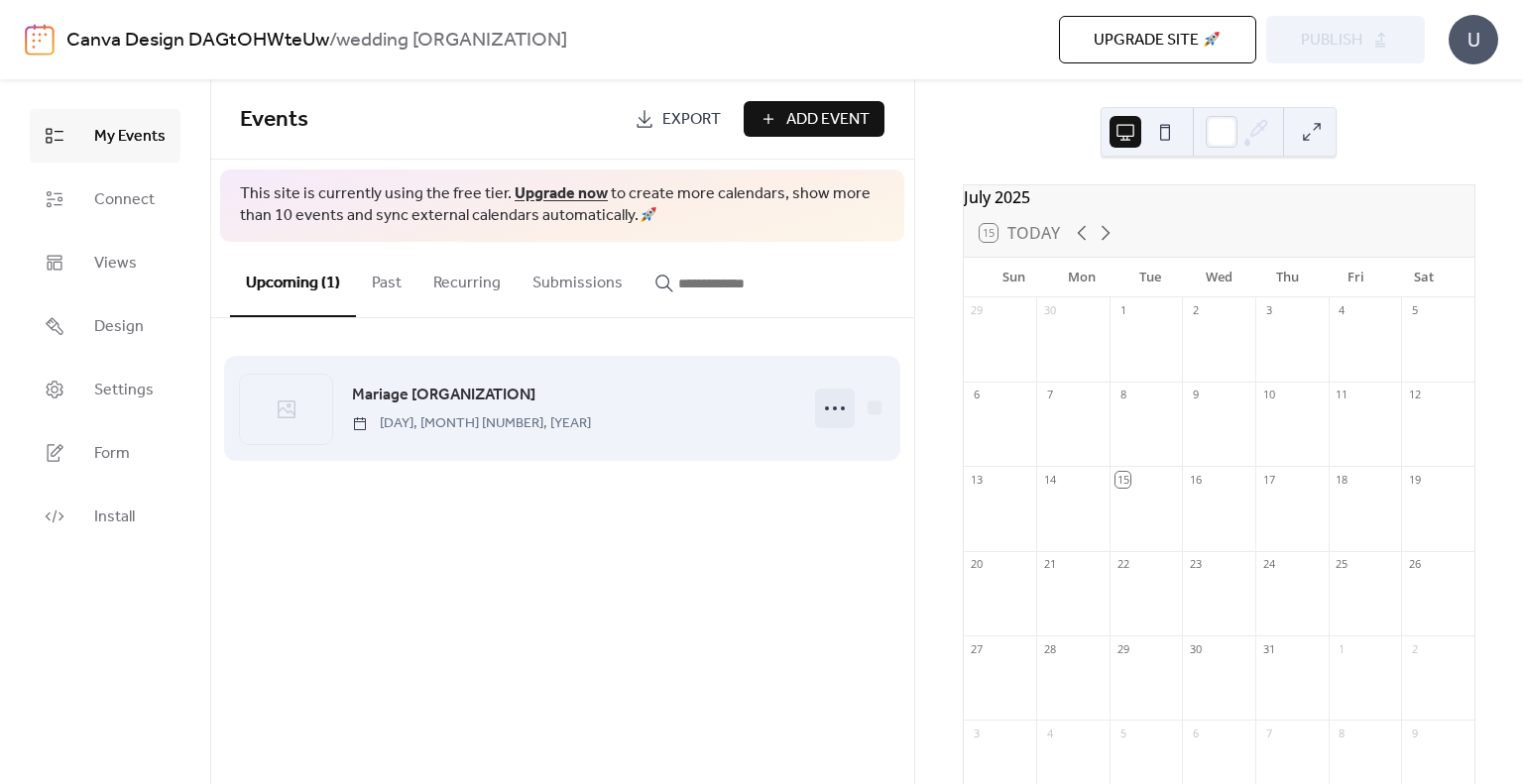 click 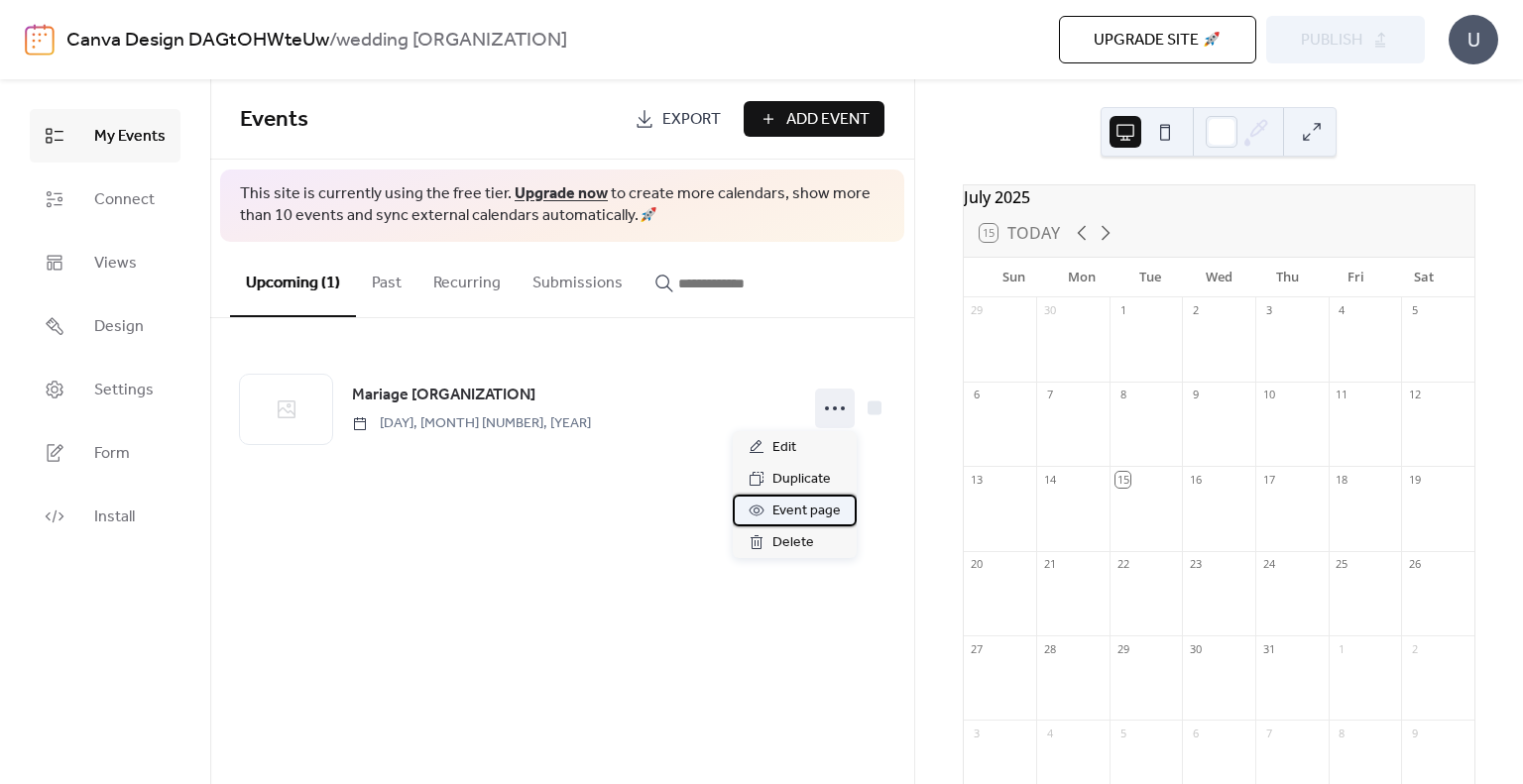 click on "Event page" at bounding box center (806, 511) 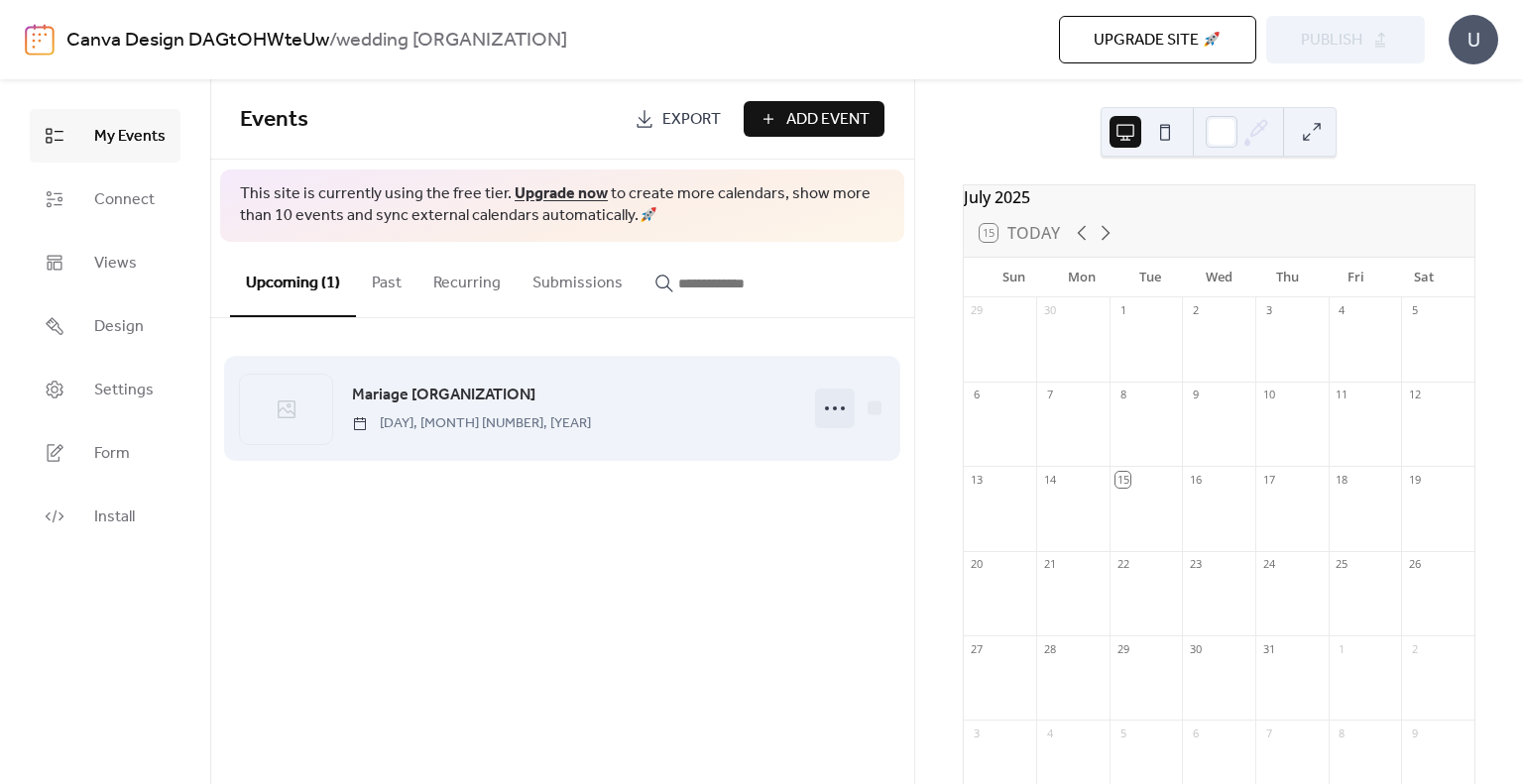 click 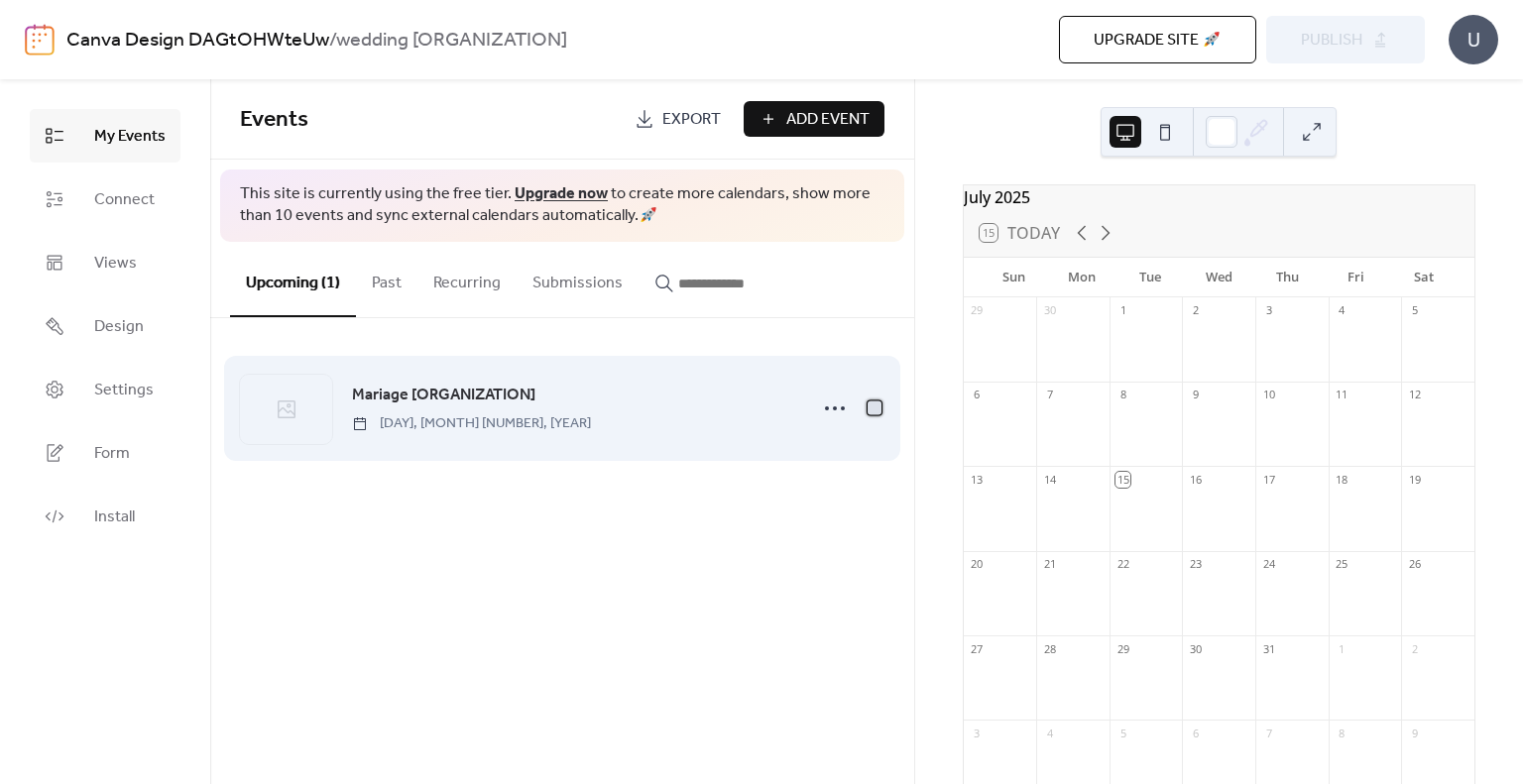 click at bounding box center [875, 407] 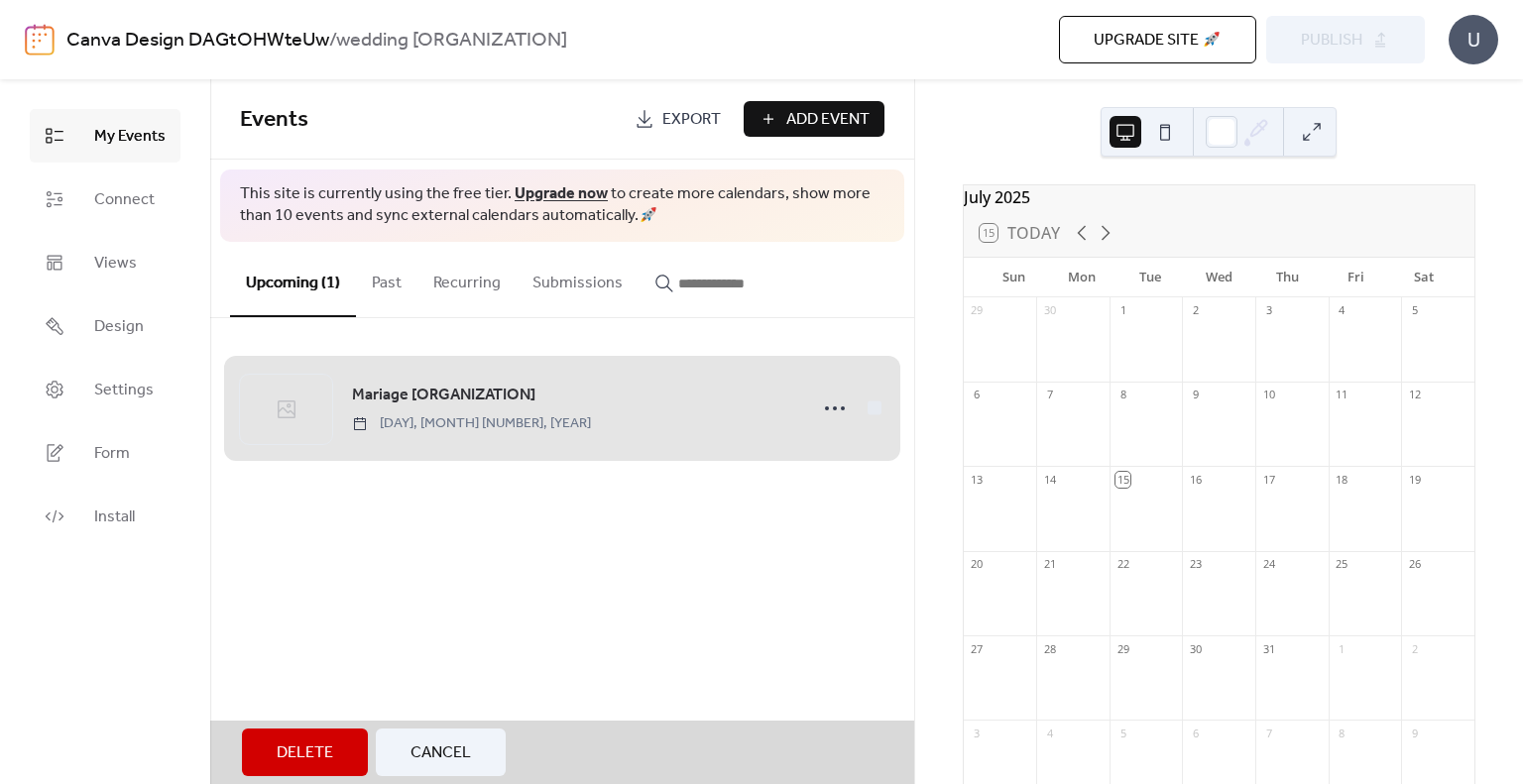 click on "Events Export Add Event This site is currently using the free tier.   Upgrade now   to create more calendars, show more than 10 events and sync external calendars automatically. 🚀 Upcoming (1) Past Recurring Submissions [PERSON] [DATE] Delete Cancel" at bounding box center [562, 431] 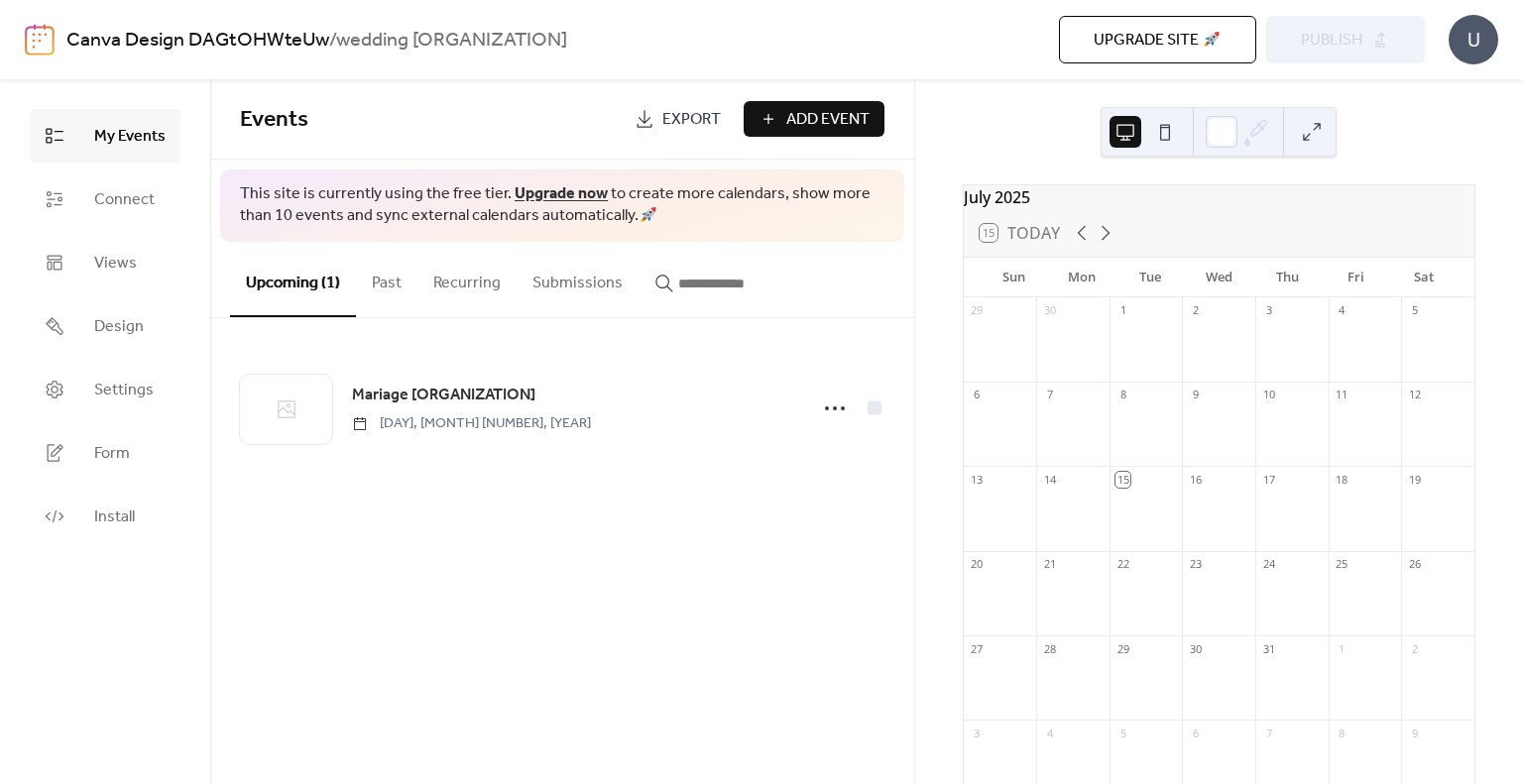 click at bounding box center (1165, 132) 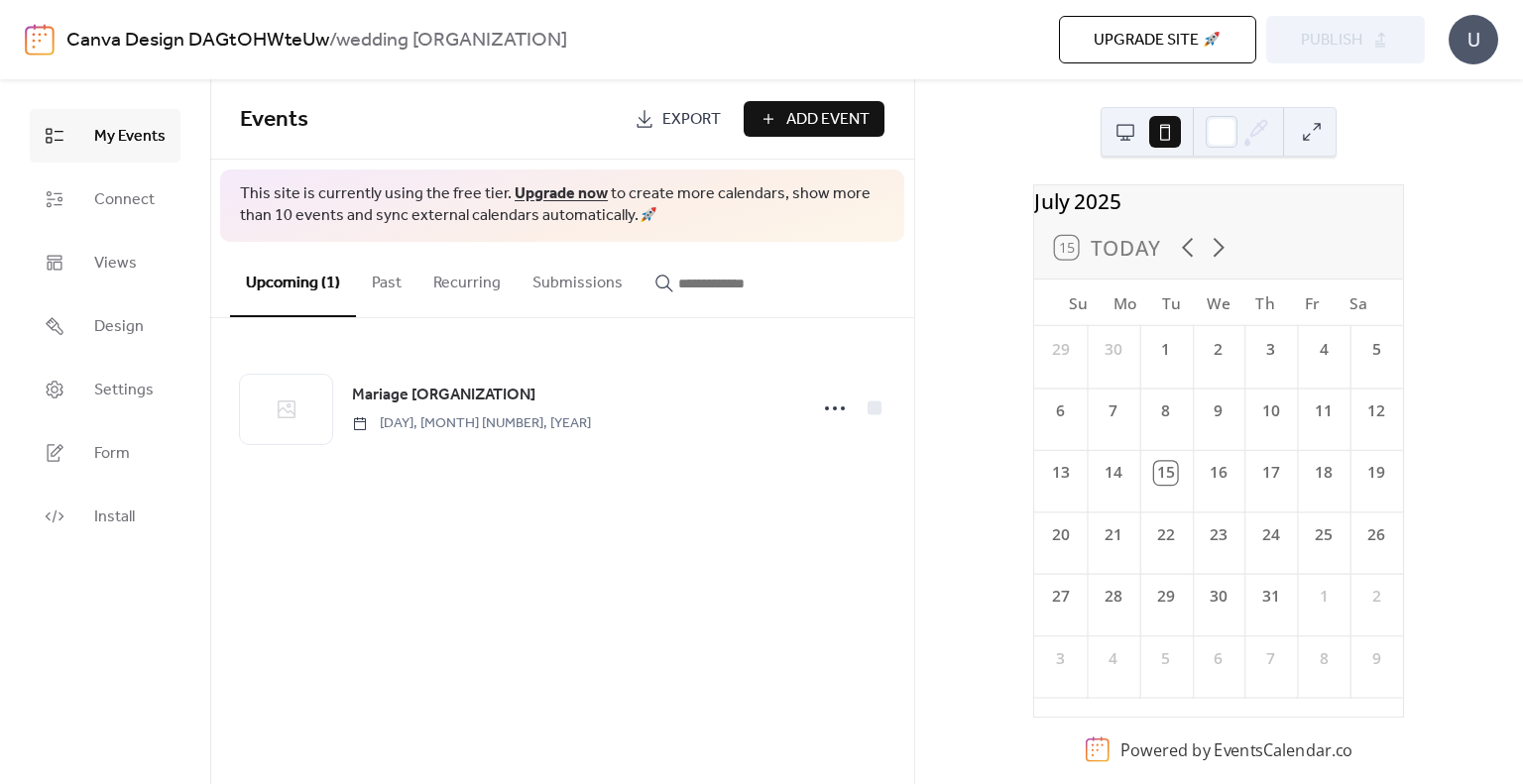 click at bounding box center [1125, 132] 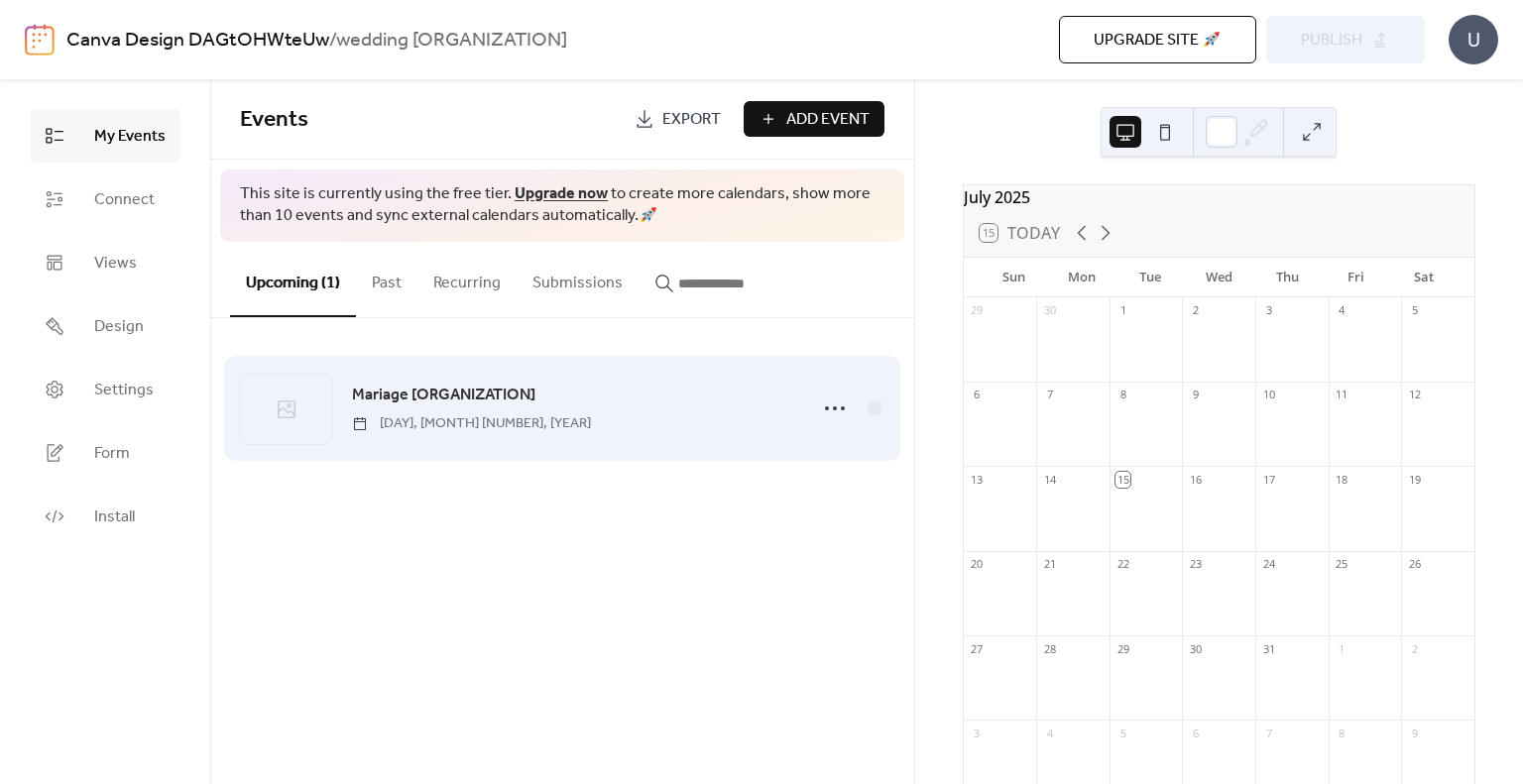 click on "[PERSON] [DATE]" at bounding box center [573, 407] 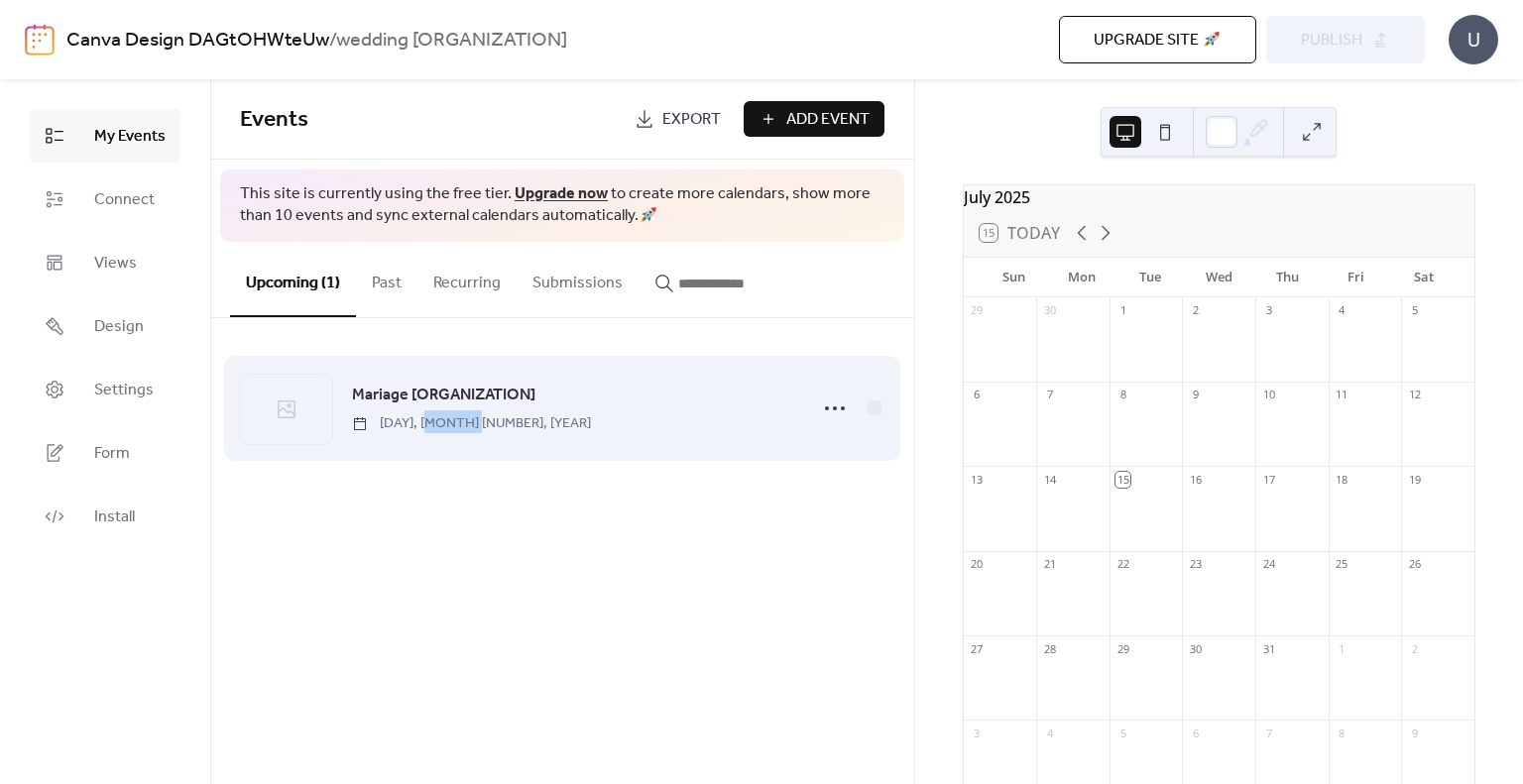 click on "[DAY], [MONTH] [NUMBER], [YEAR]" at bounding box center (471, 423) 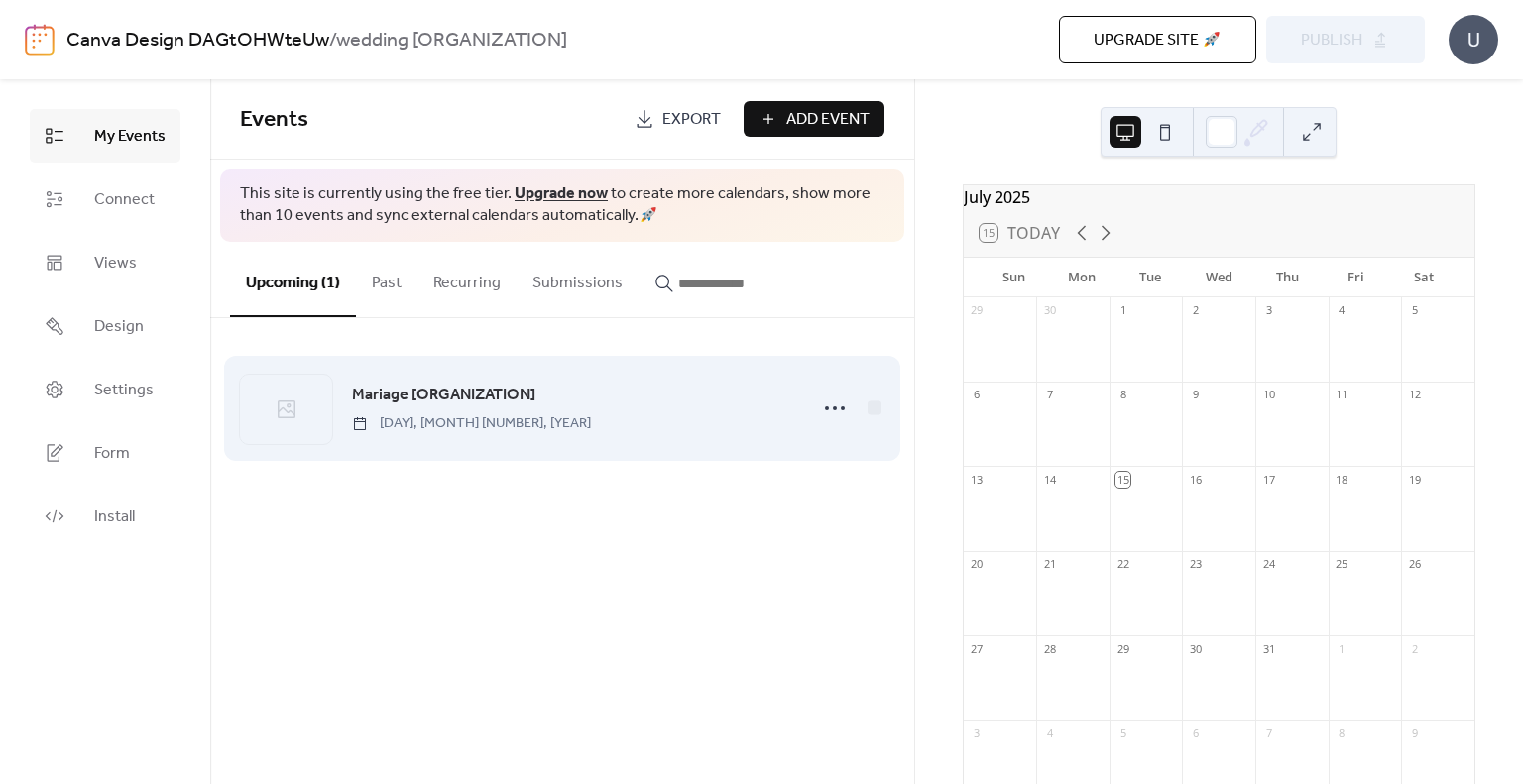 click on "[PERSON] [DATE]" at bounding box center (573, 407) 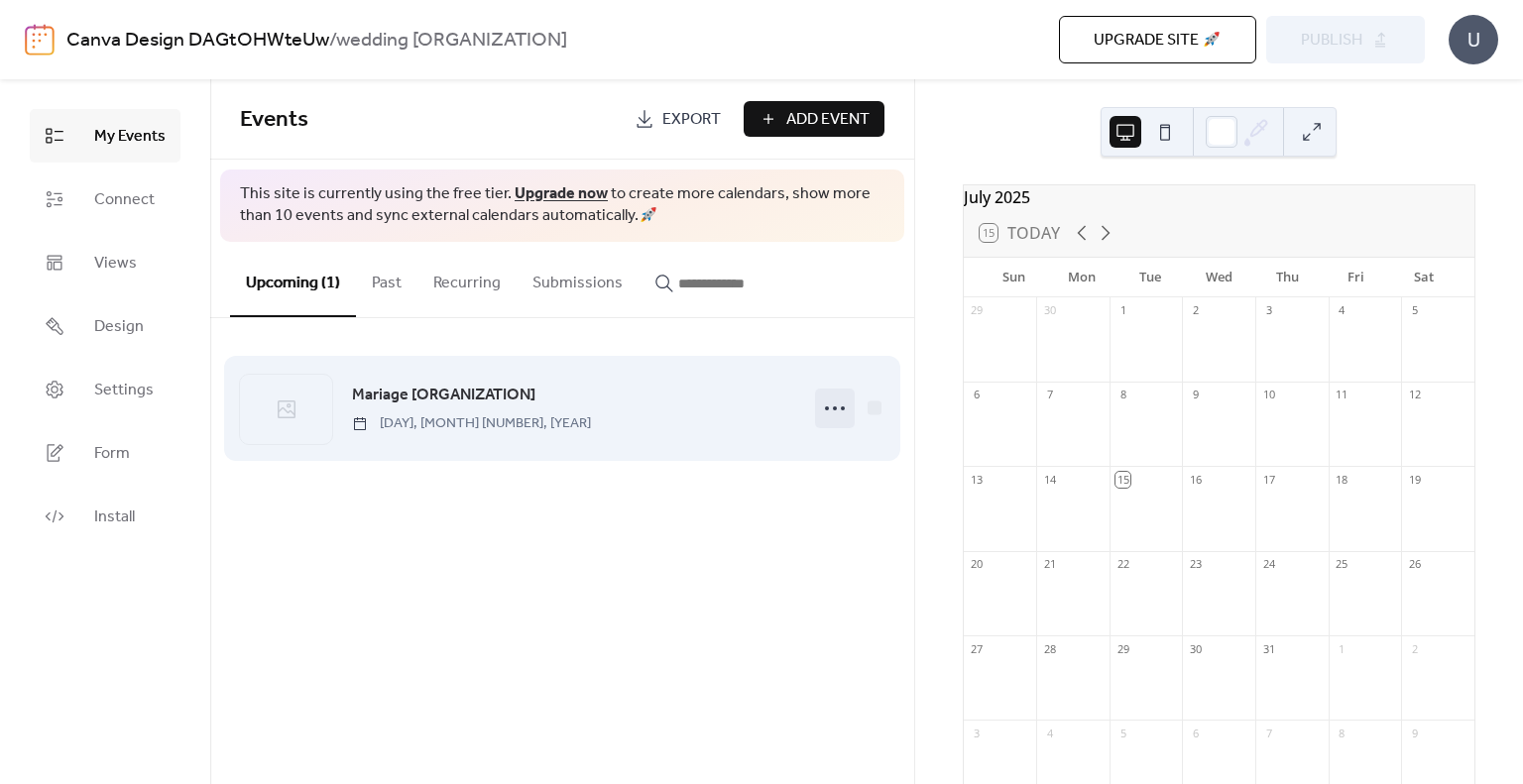 click 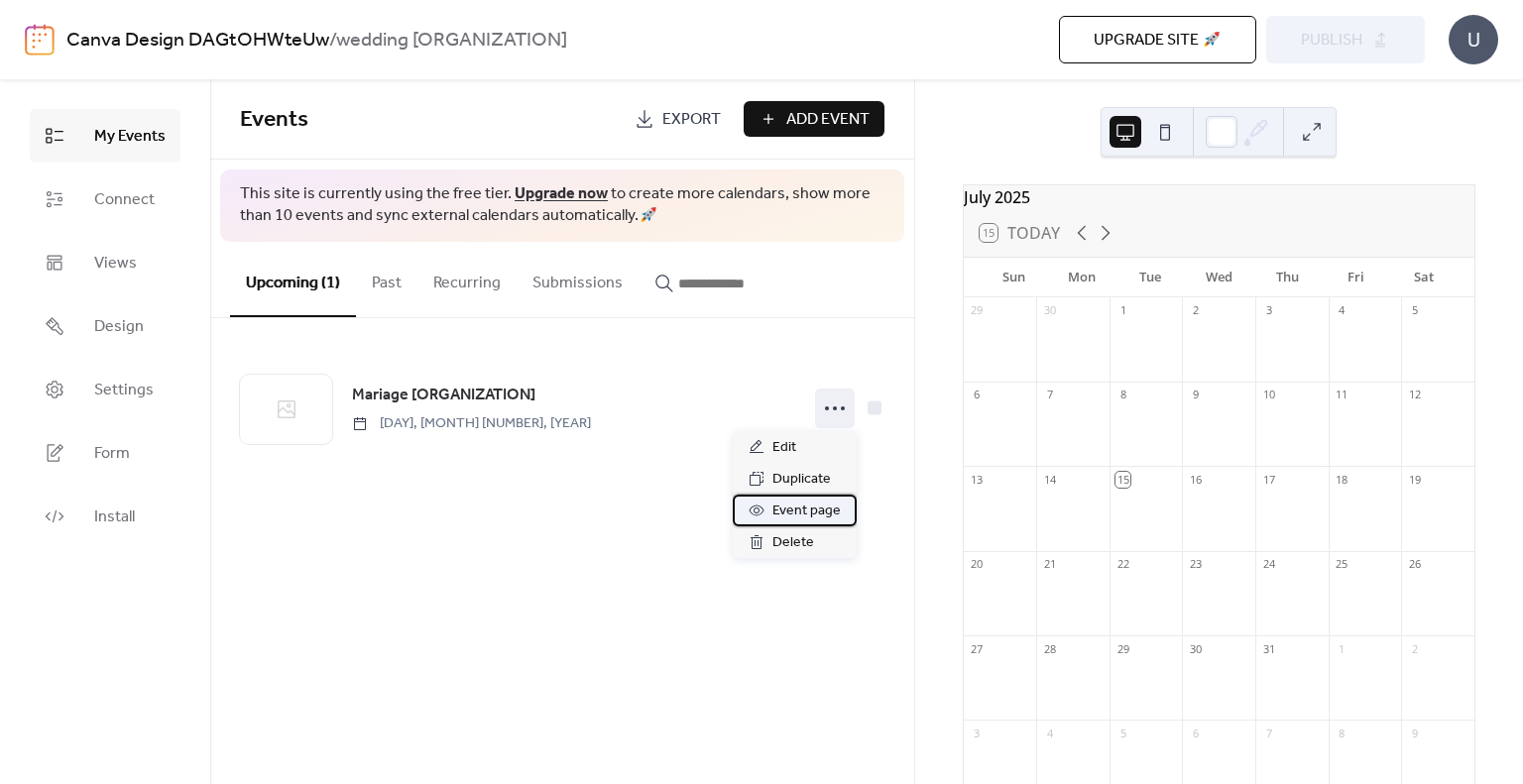 click on "Event page" at bounding box center [806, 511] 